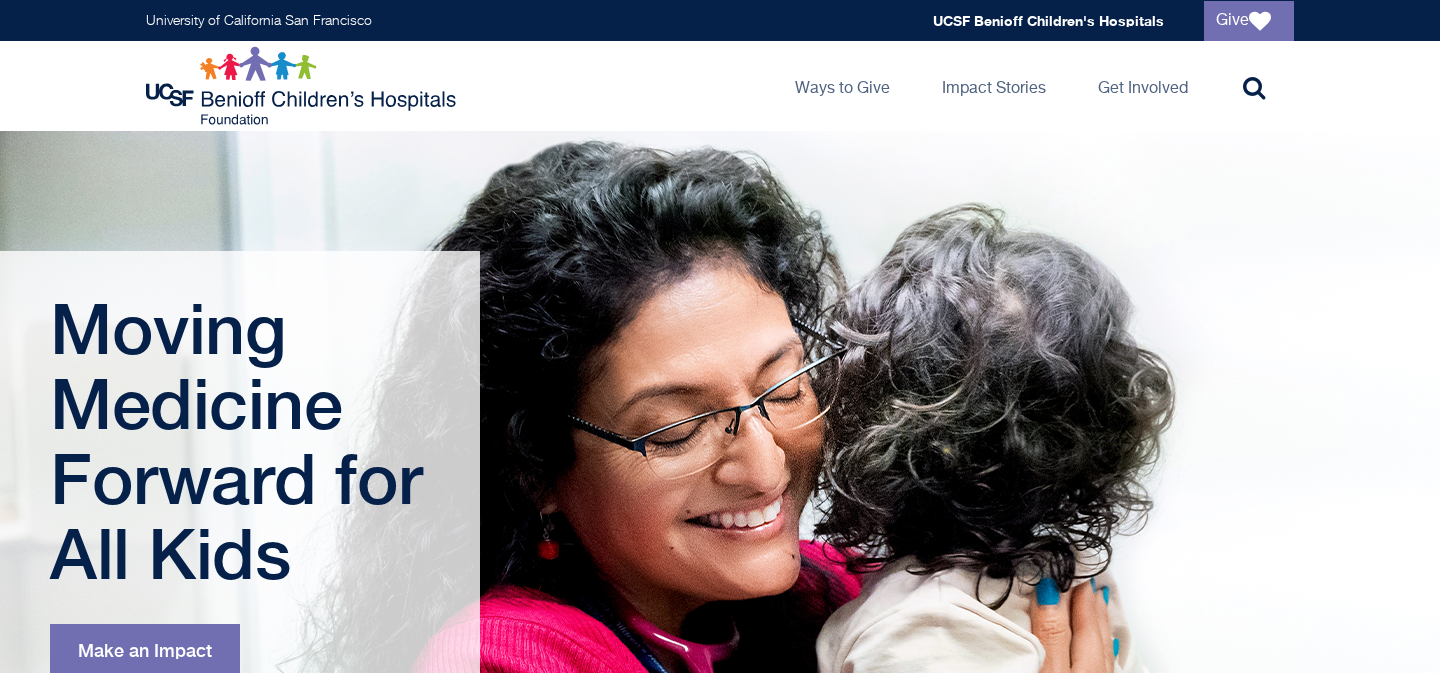 scroll, scrollTop: 0, scrollLeft: 0, axis: both 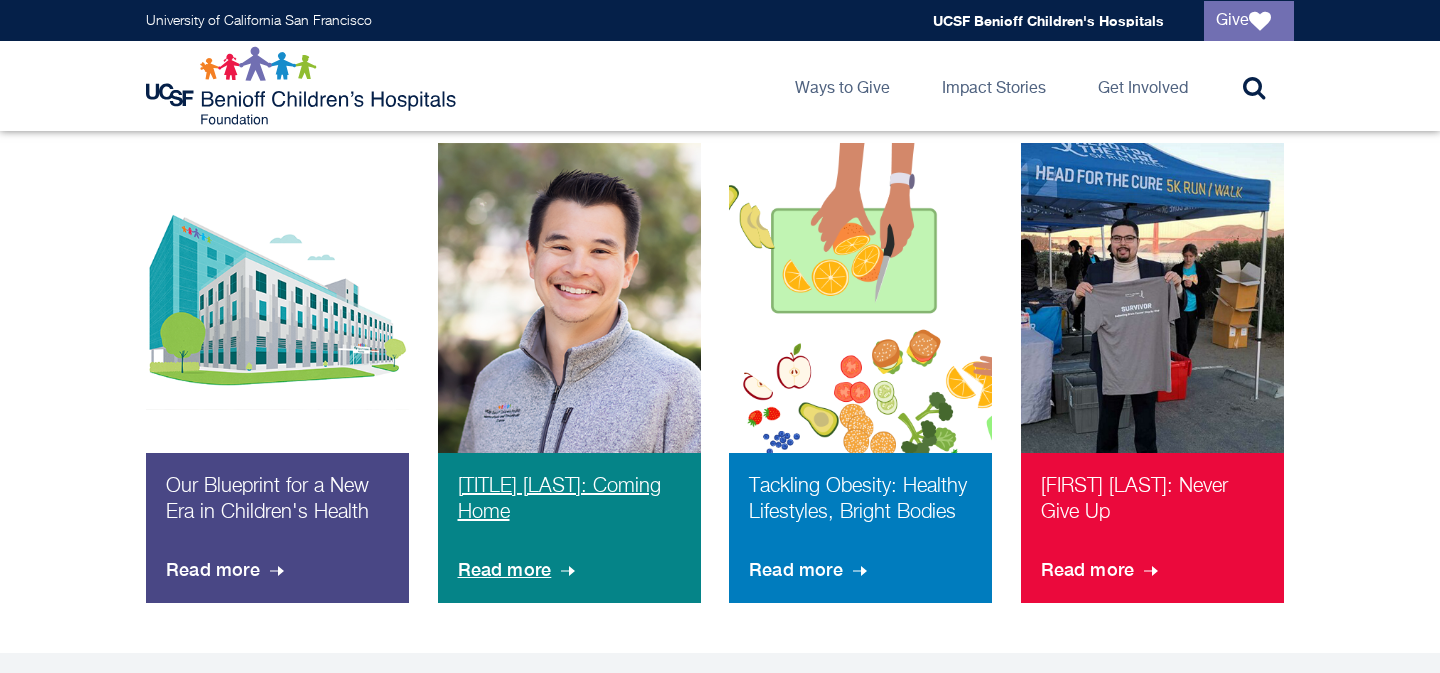 click on "Dr. Anthony Ong: Coming Home" at bounding box center (569, 508) 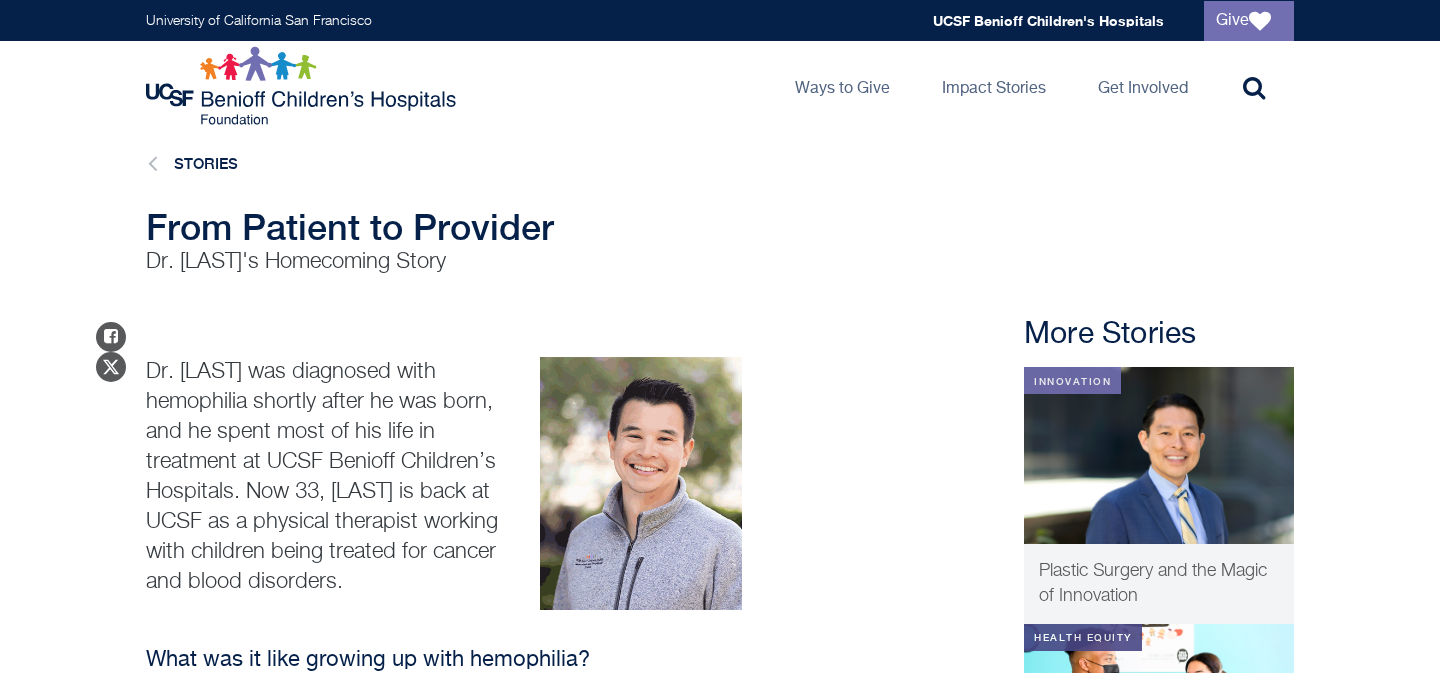scroll, scrollTop: 0, scrollLeft: 0, axis: both 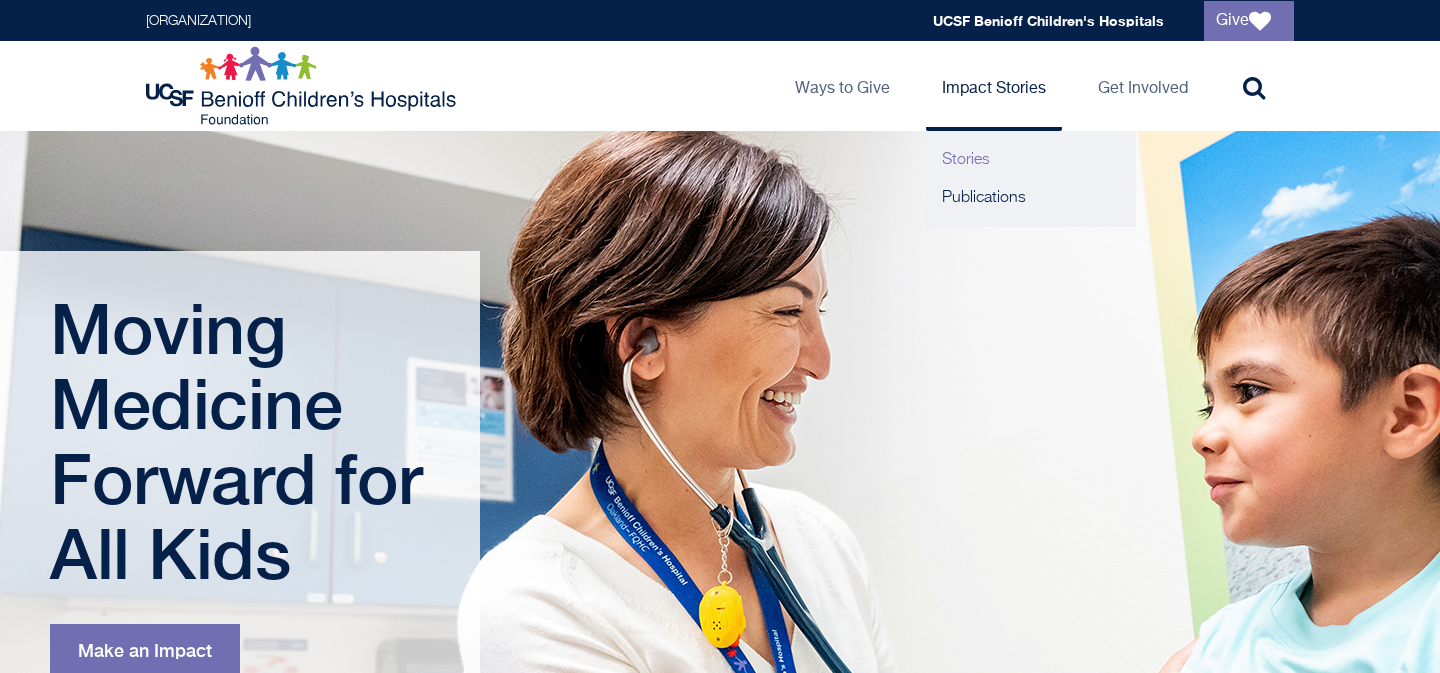click on "Stories" at bounding box center (1031, 160) 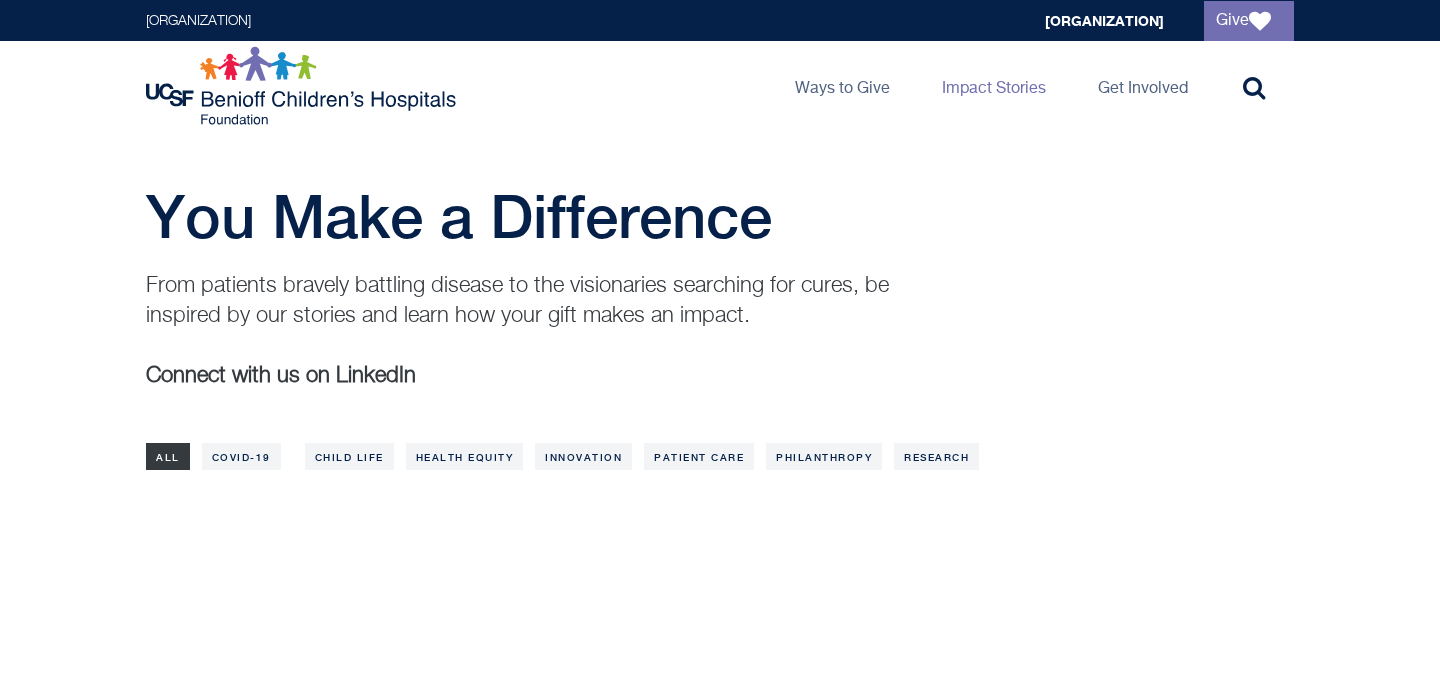 scroll, scrollTop: 0, scrollLeft: 0, axis: both 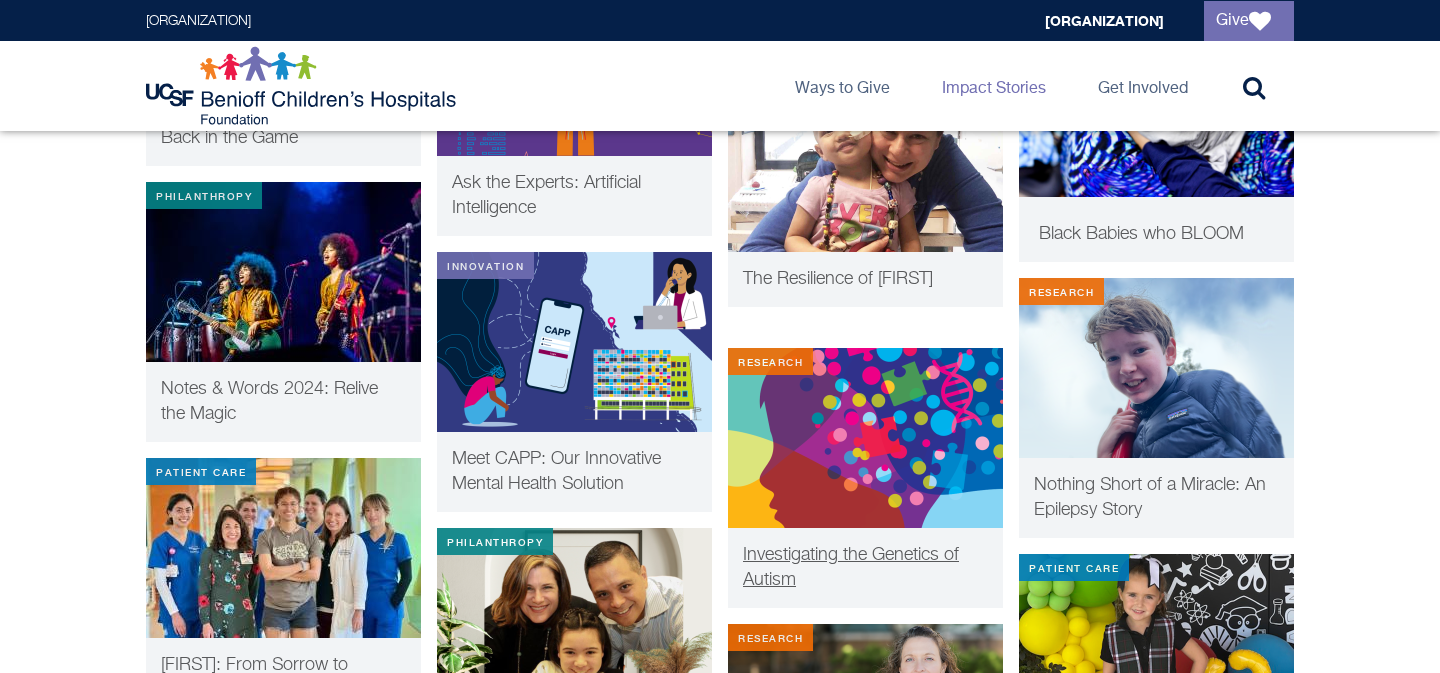 click at bounding box center (865, 438) 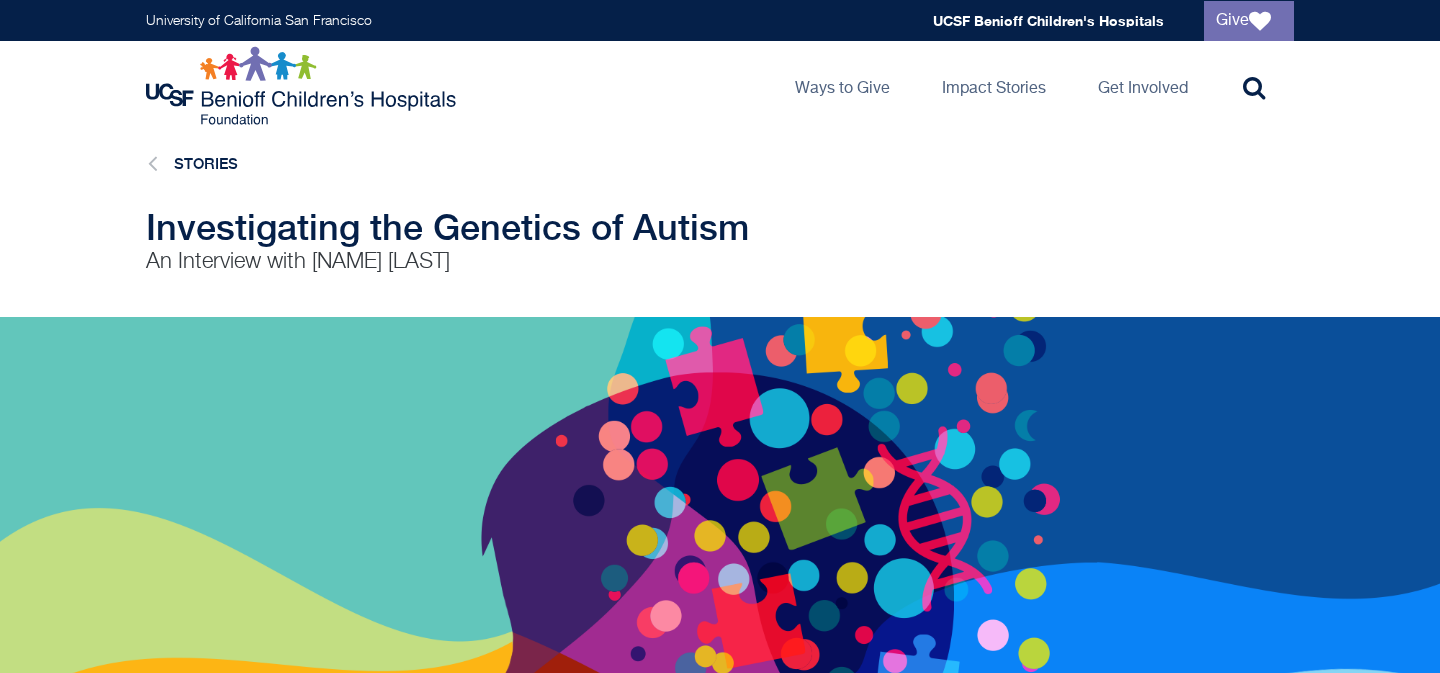 scroll, scrollTop: 0, scrollLeft: 0, axis: both 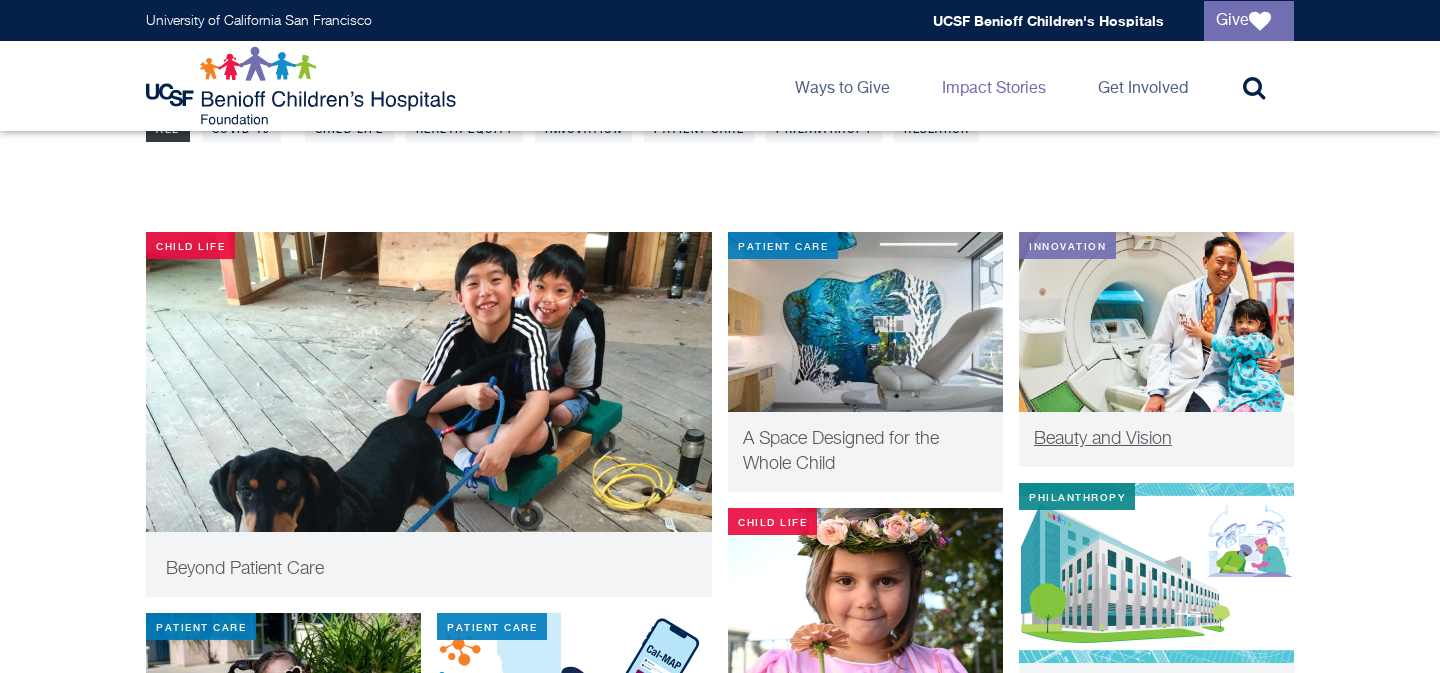 click at bounding box center (1156, 322) 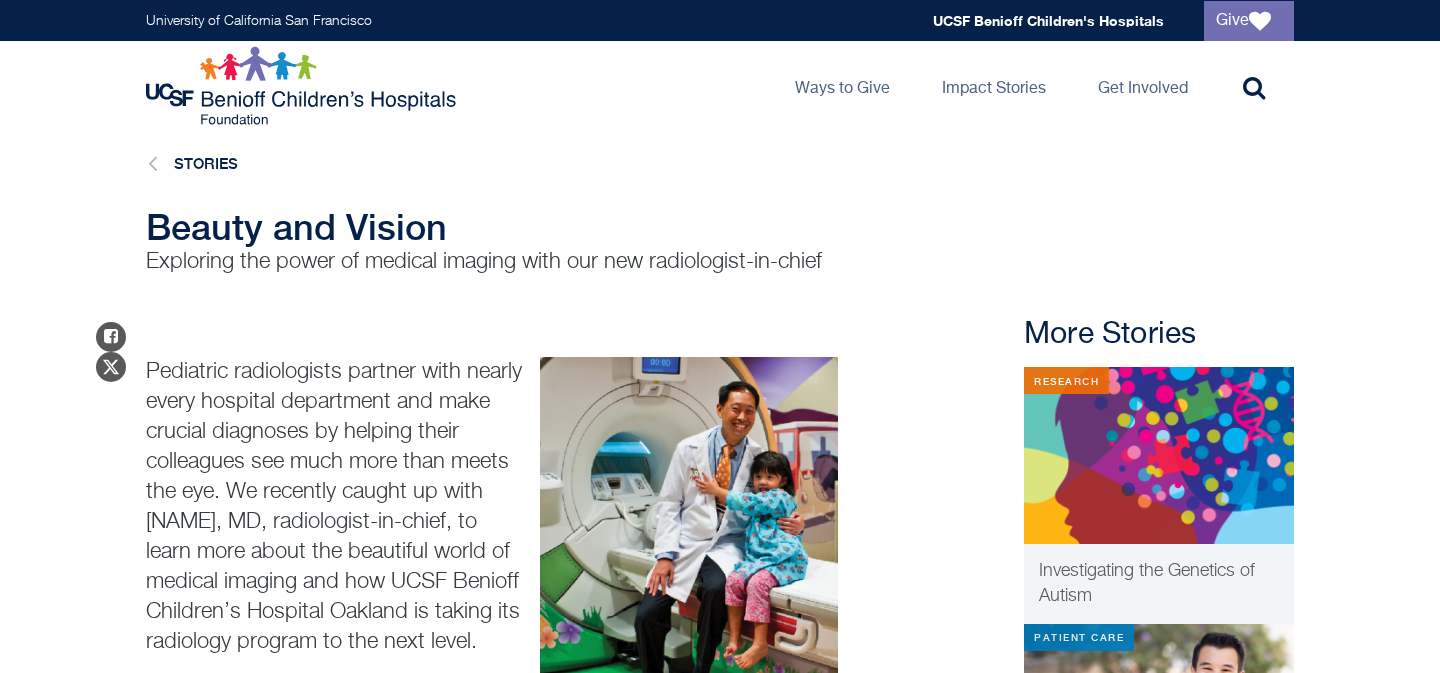 scroll, scrollTop: 0, scrollLeft: 0, axis: both 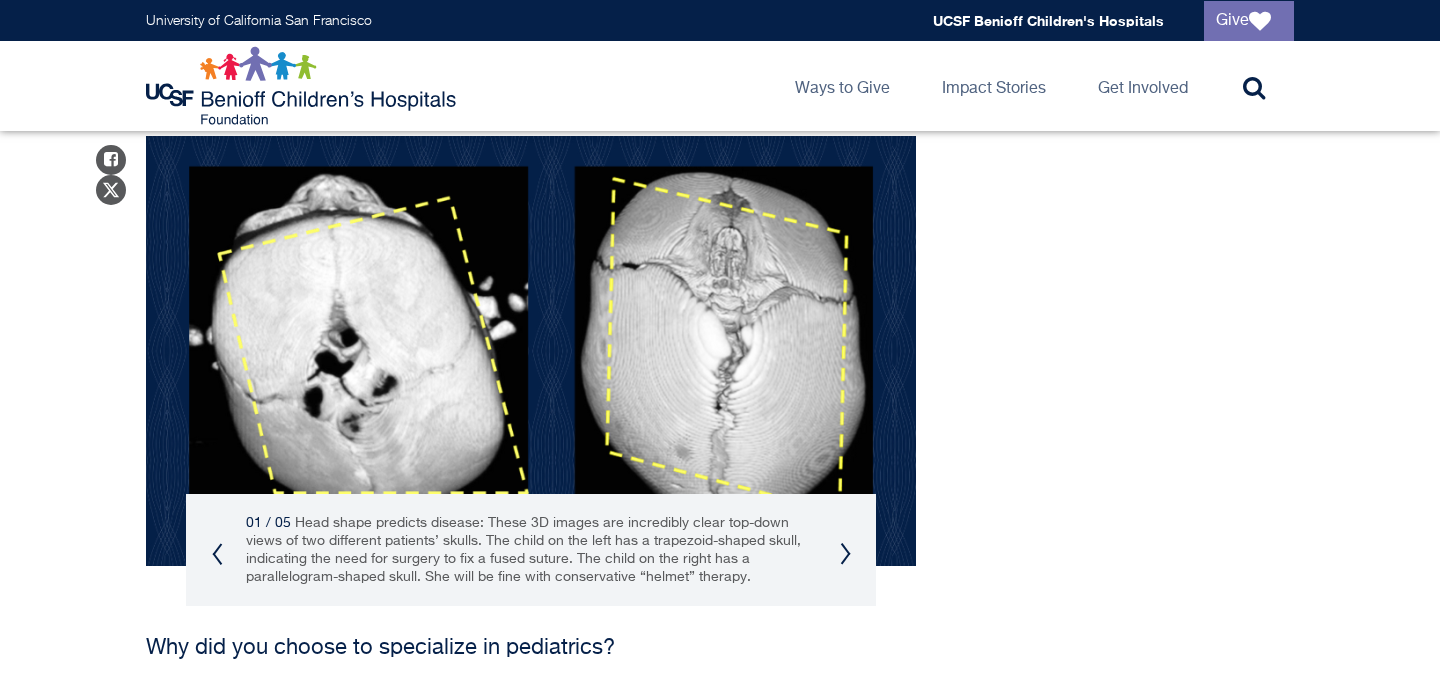 click on "Next" at bounding box center [845, 554] 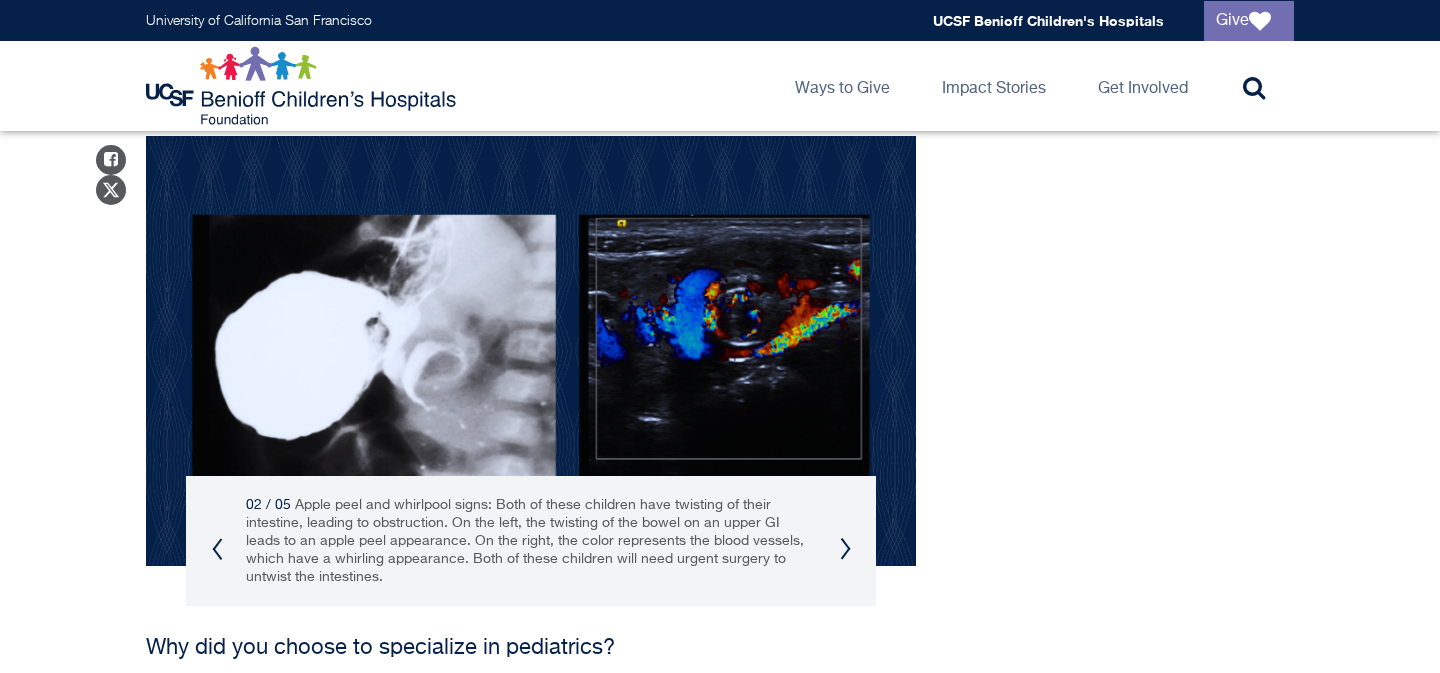 click on "Next" at bounding box center (845, 549) 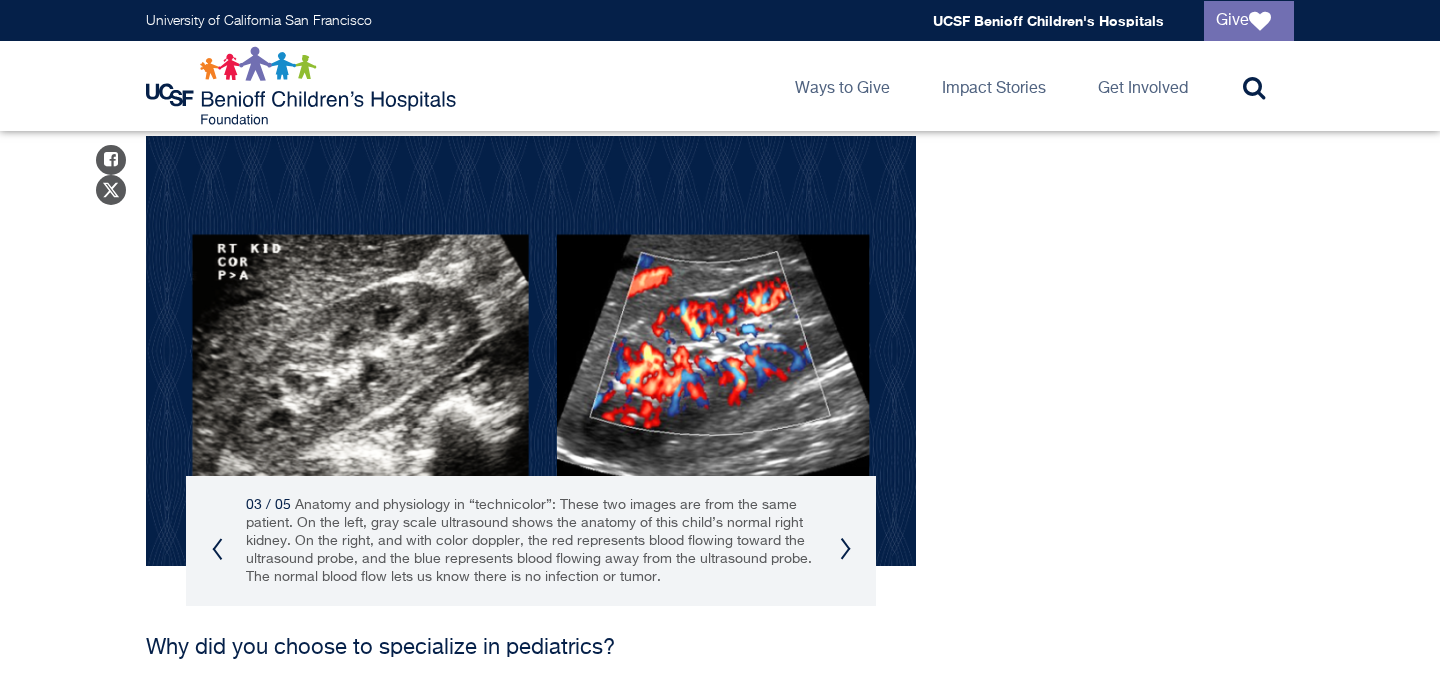 click on "Next" at bounding box center [845, 549] 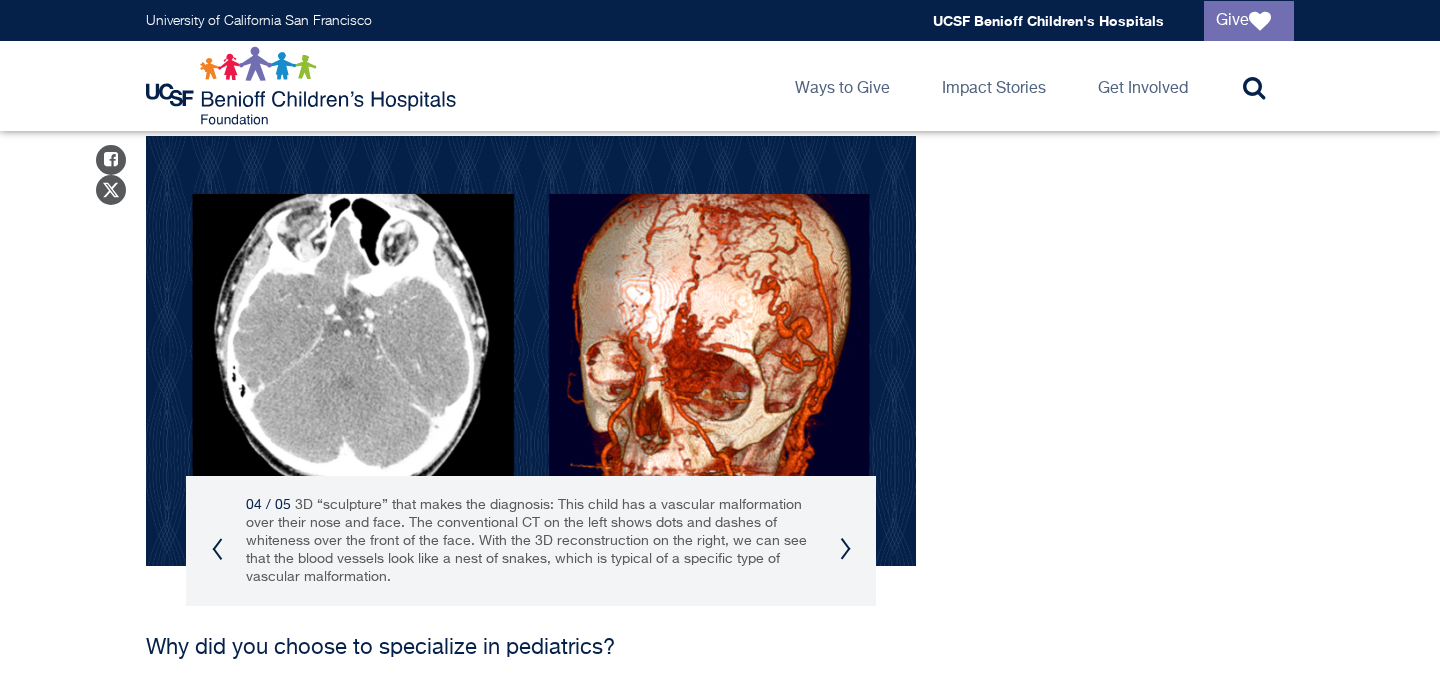 click on "Next" at bounding box center (845, 549) 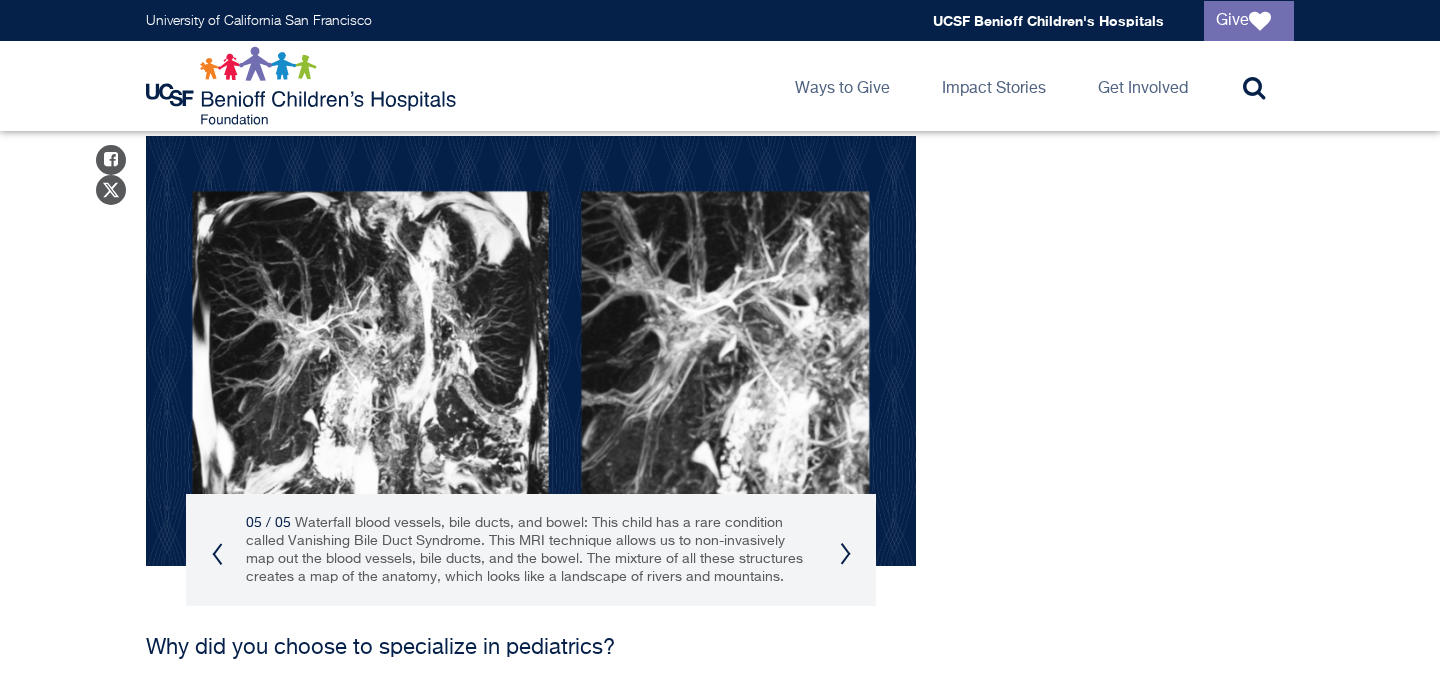 click on "Next" at bounding box center (845, 554) 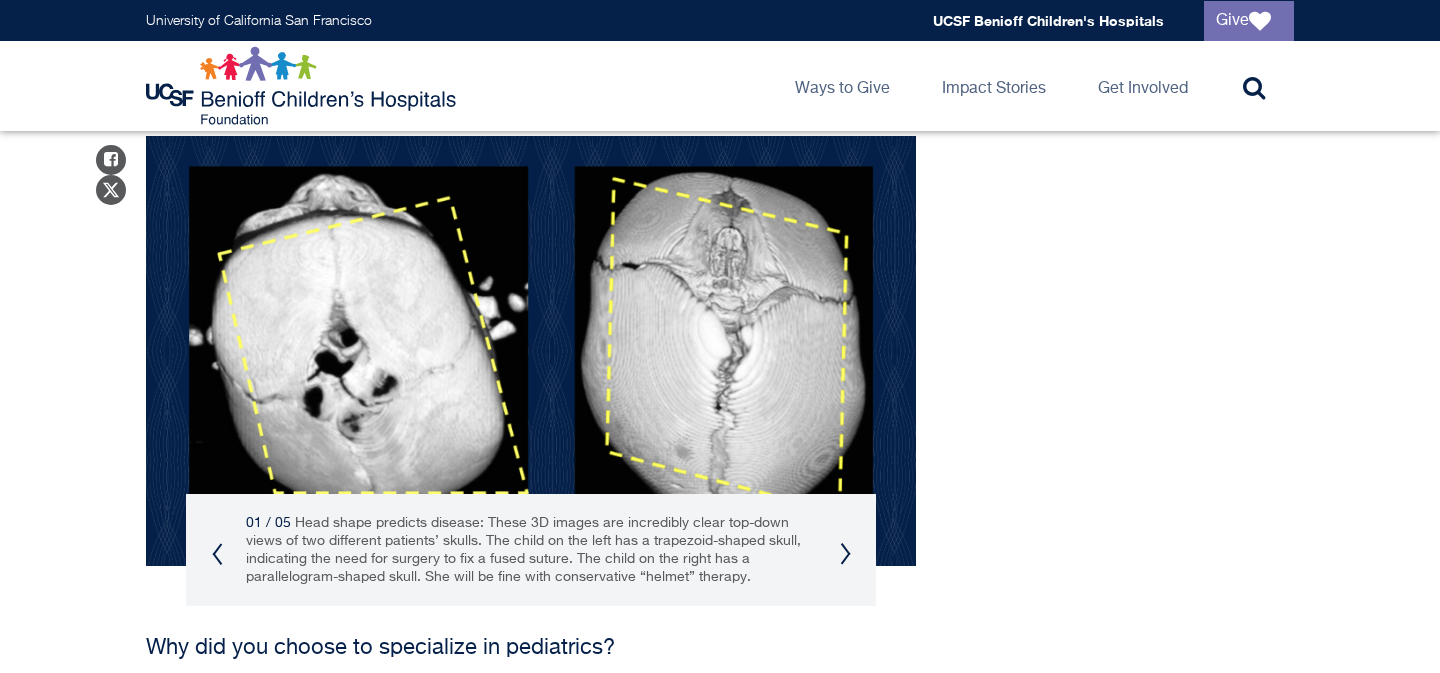 click on "Next" at bounding box center (845, 554) 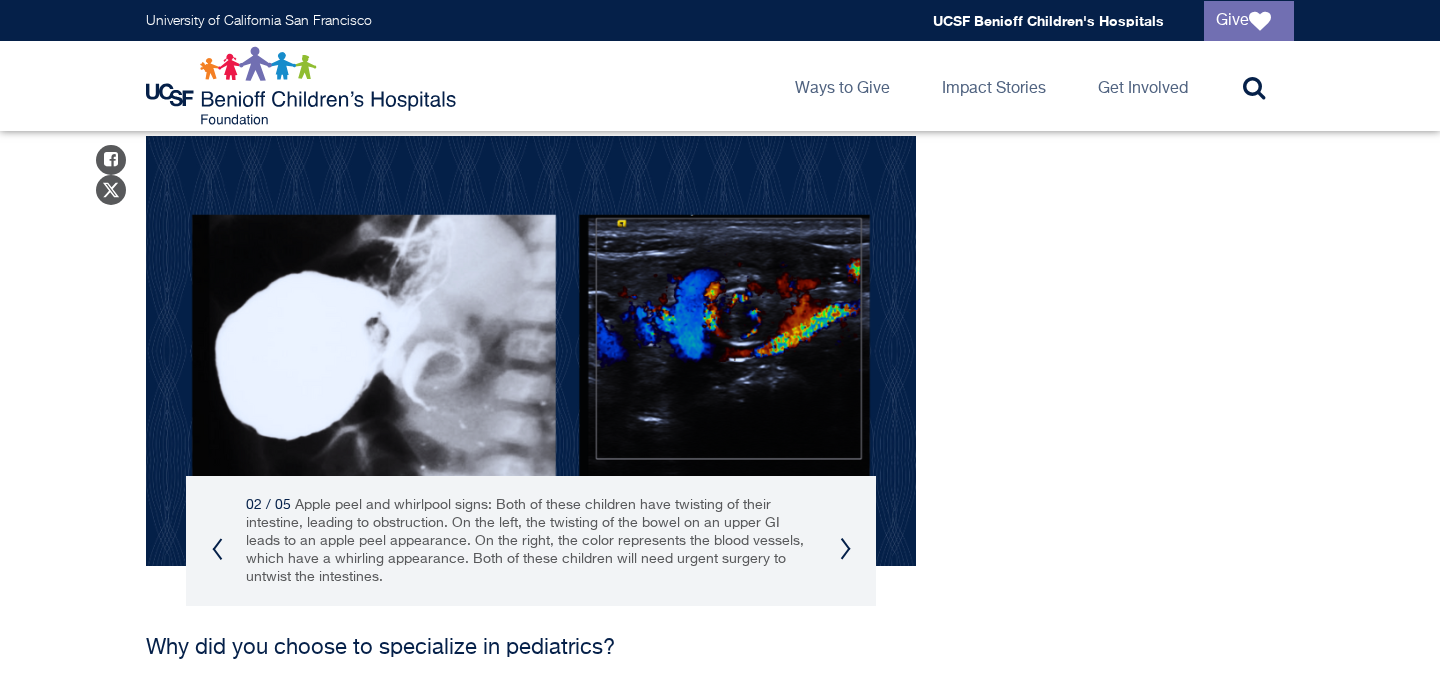 click on "Next" at bounding box center (845, 549) 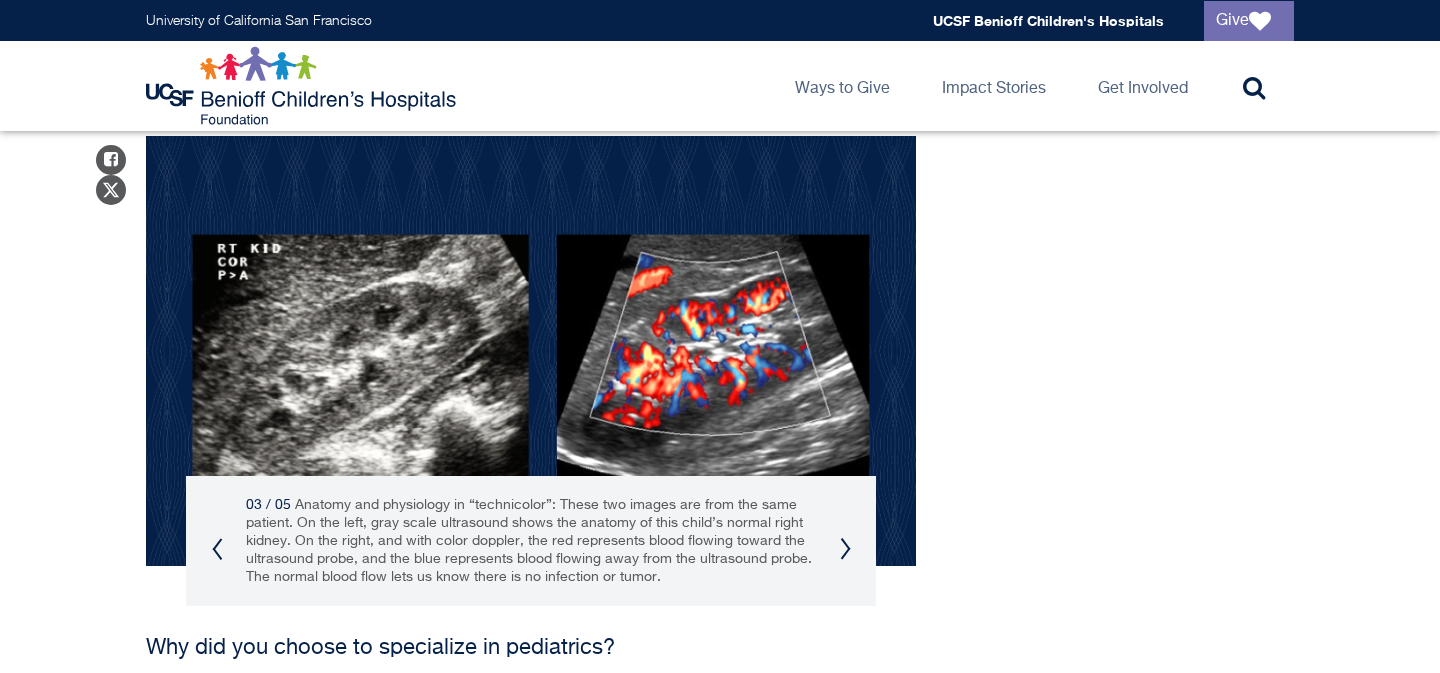 click on "Next" at bounding box center [845, 549] 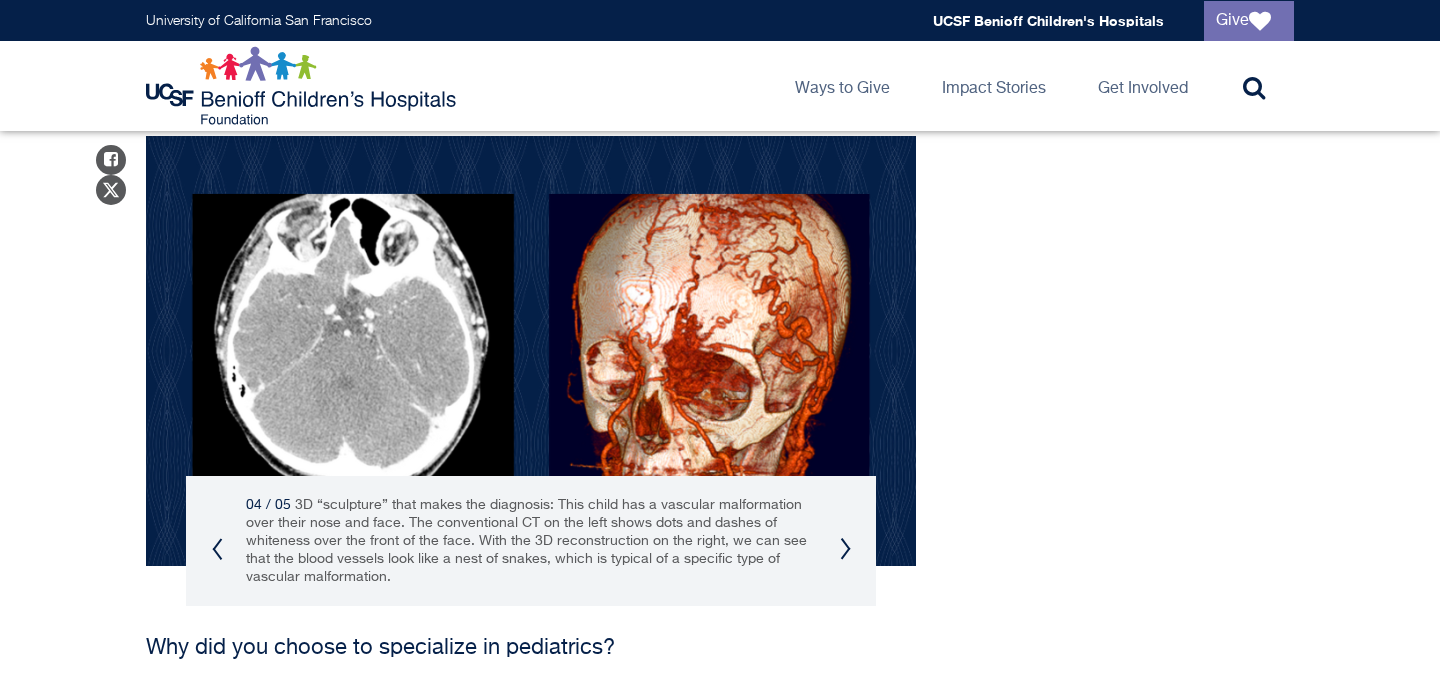 click on "Next" at bounding box center [845, 549] 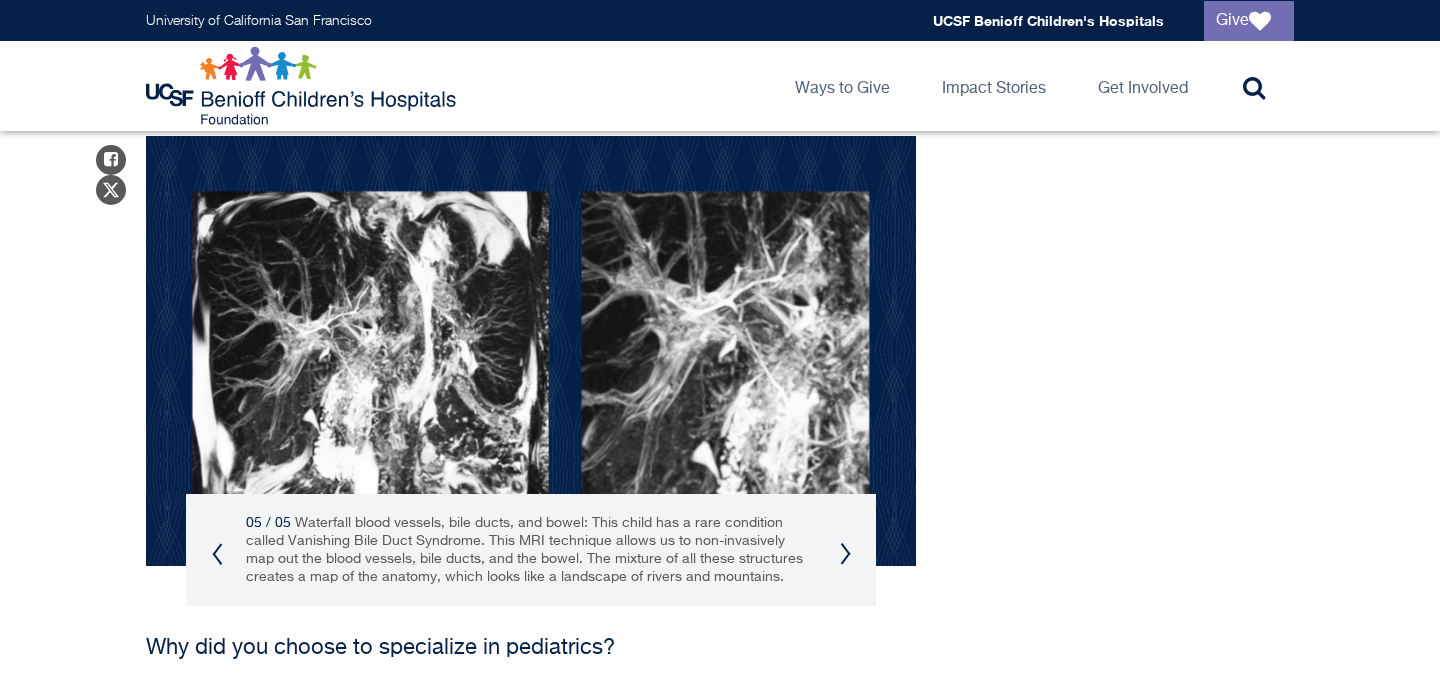click on "Next" at bounding box center [845, 554] 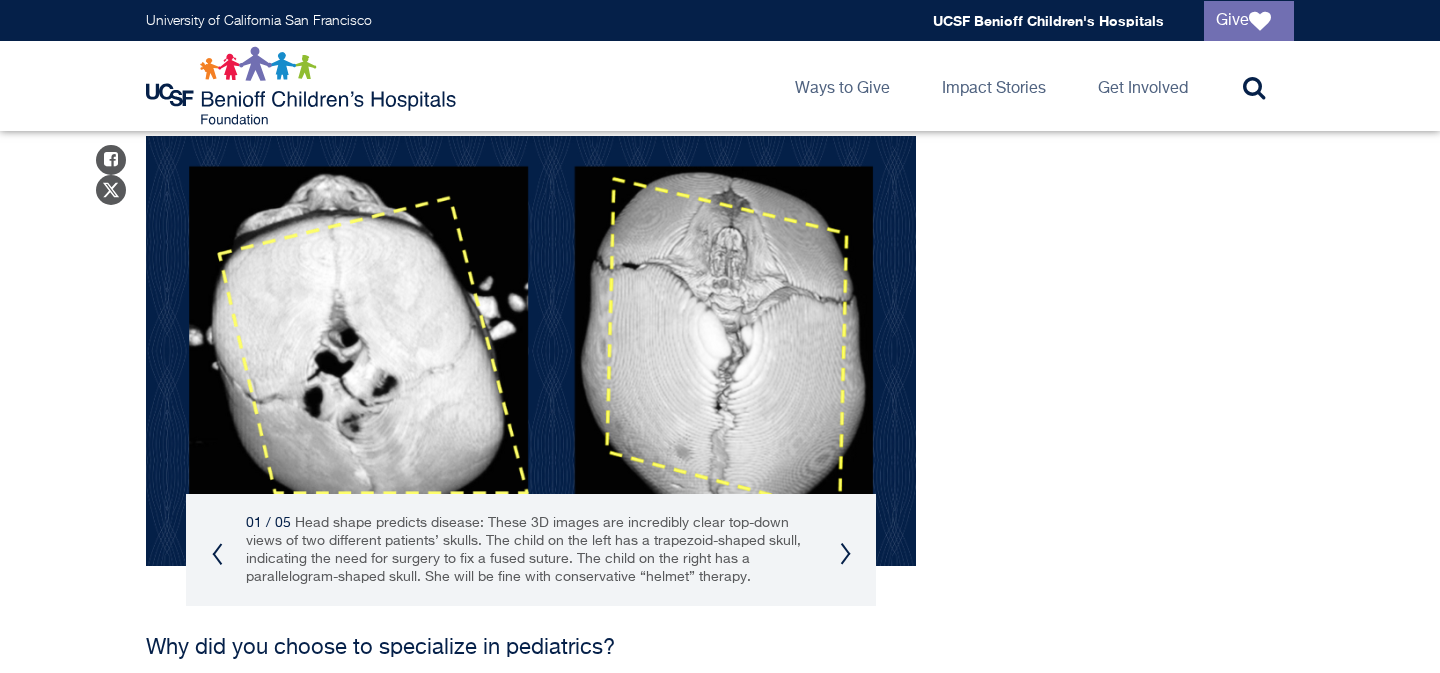 click on "Next" at bounding box center [845, 554] 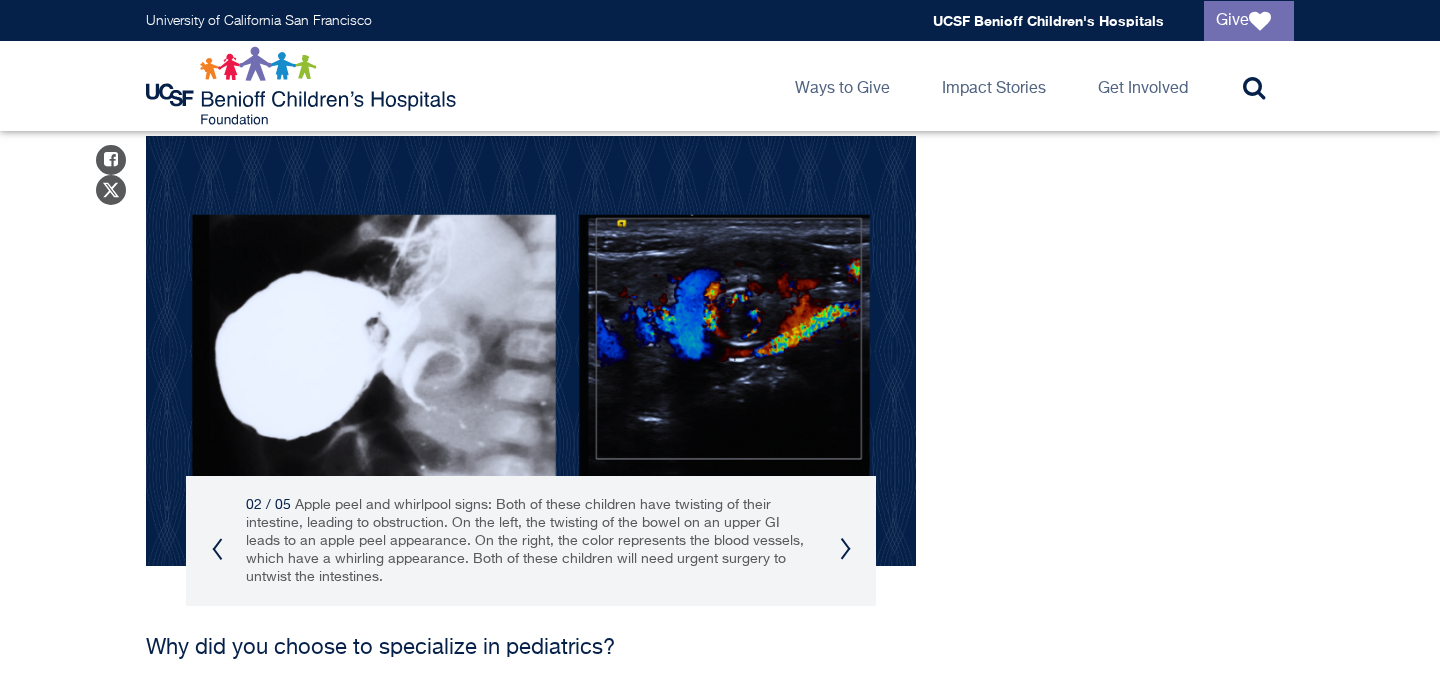 click on "Next" at bounding box center (845, 549) 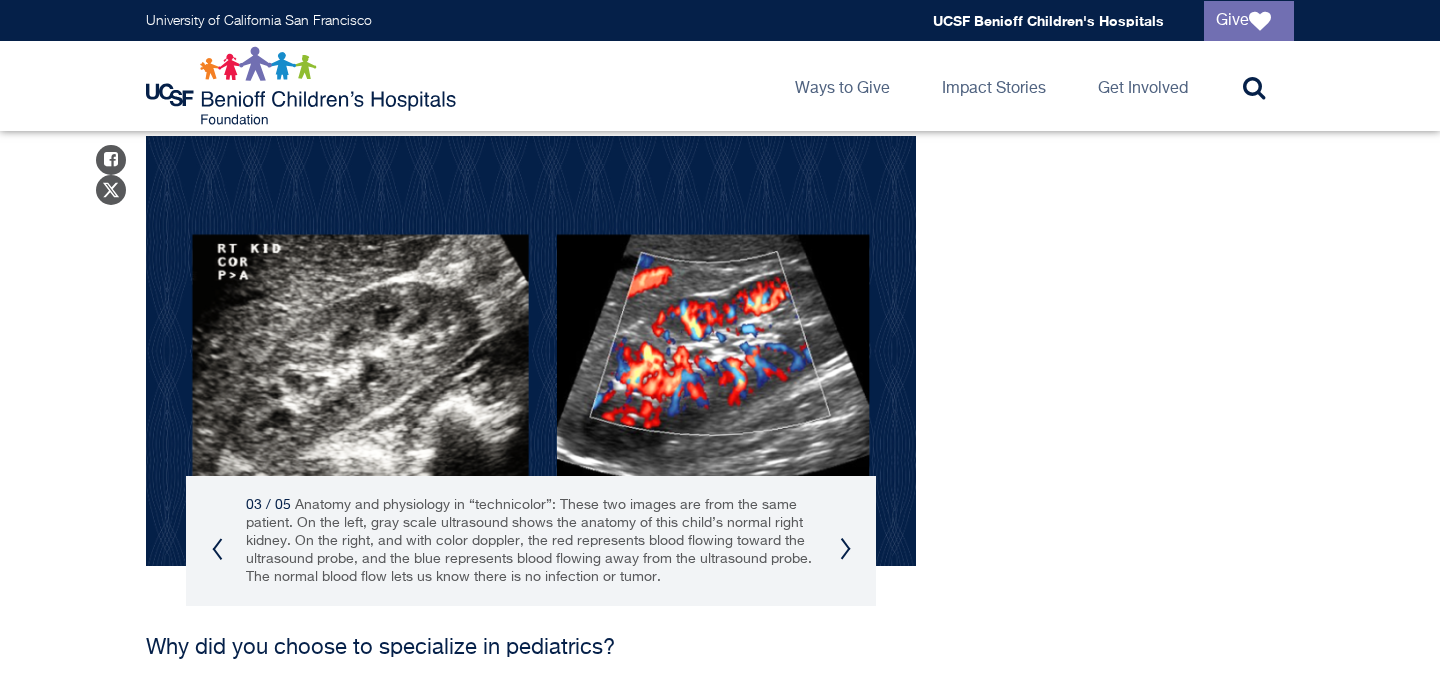 click on "Next" at bounding box center (845, 549) 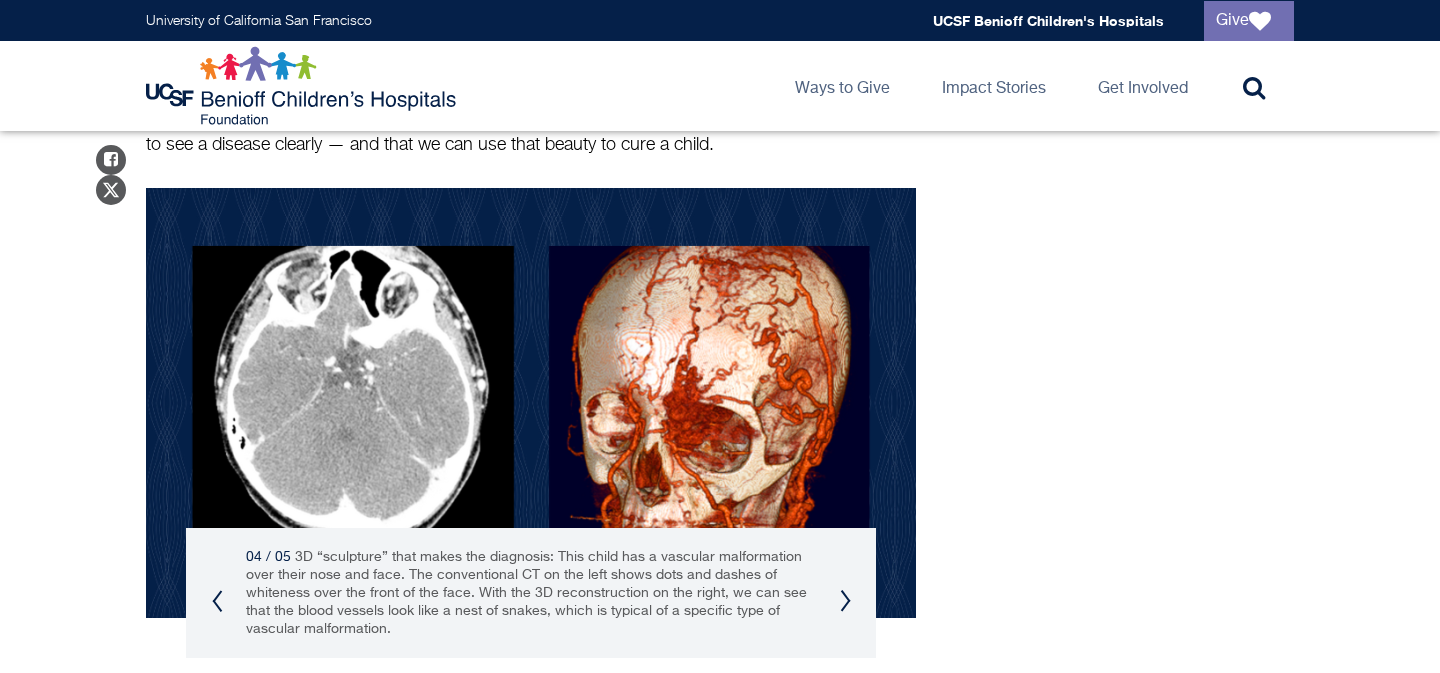 scroll, scrollTop: 1270, scrollLeft: 0, axis: vertical 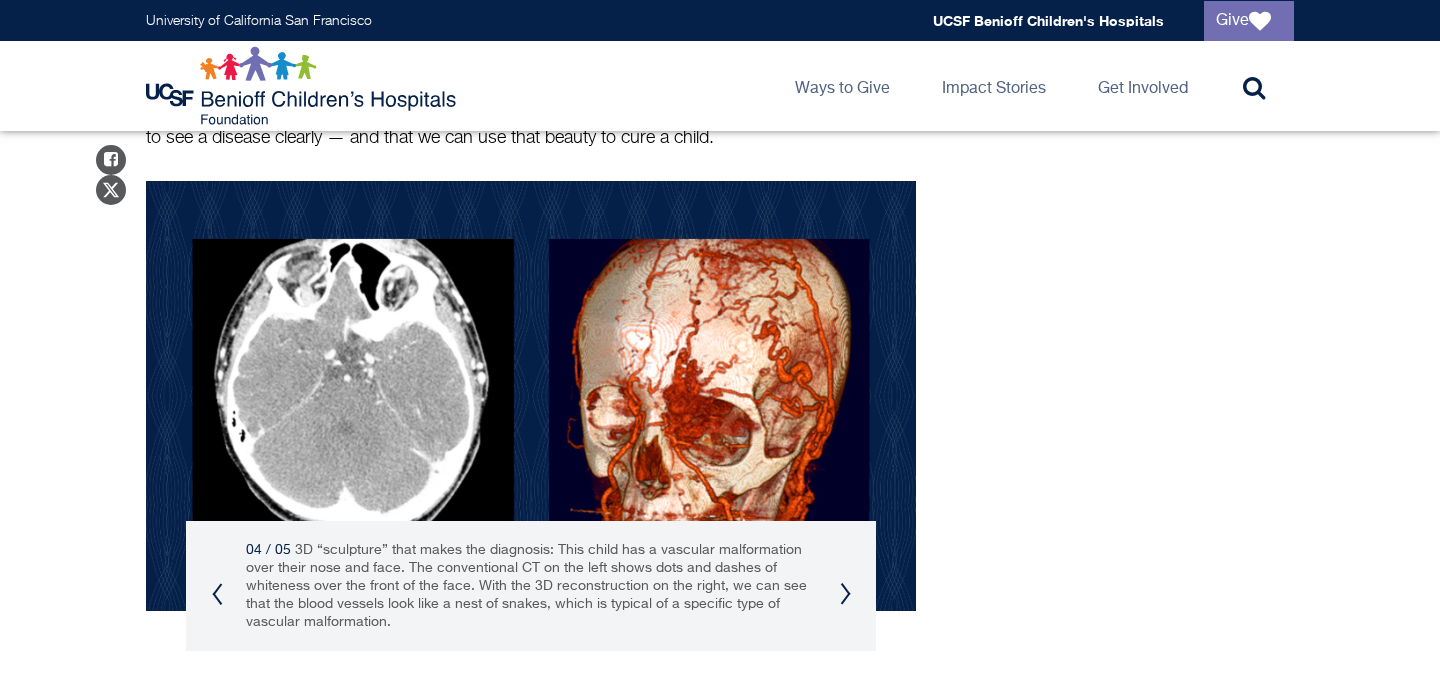 click on "Previous" at bounding box center (217, 594) 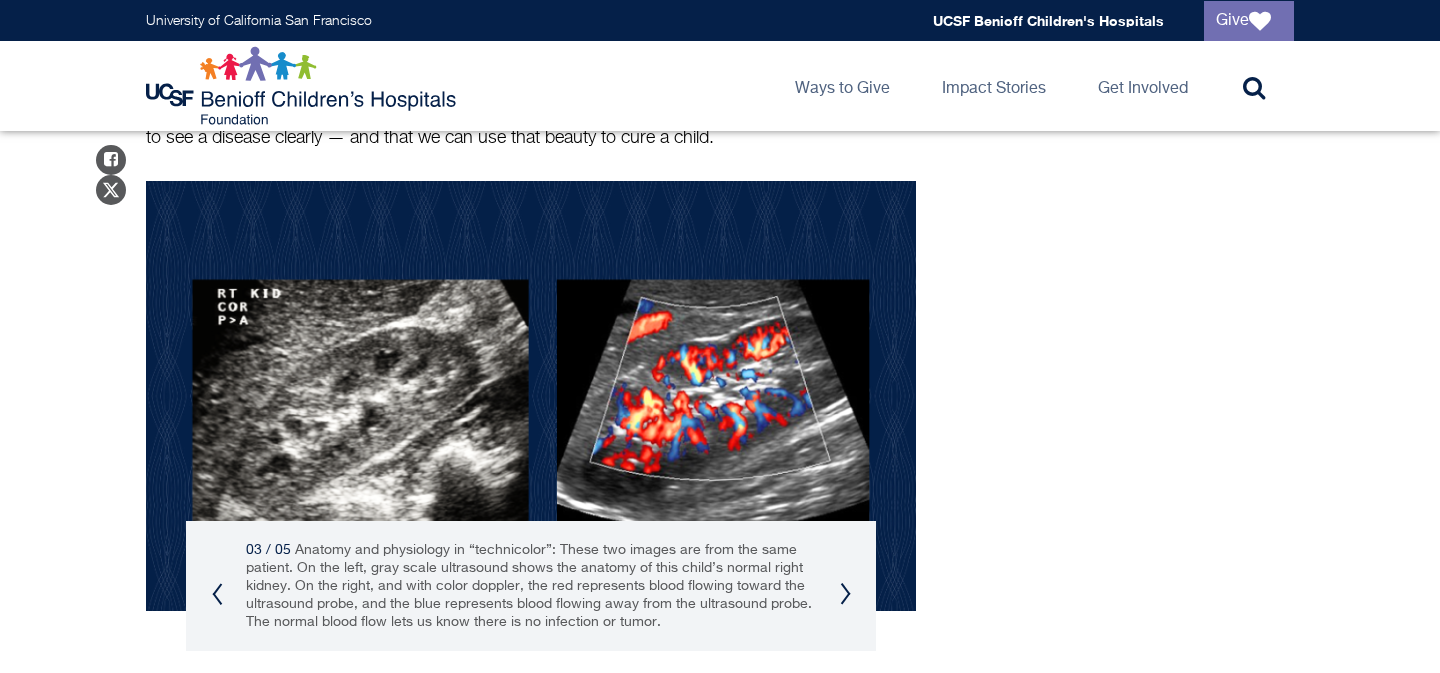click on "Previous" at bounding box center [217, 594] 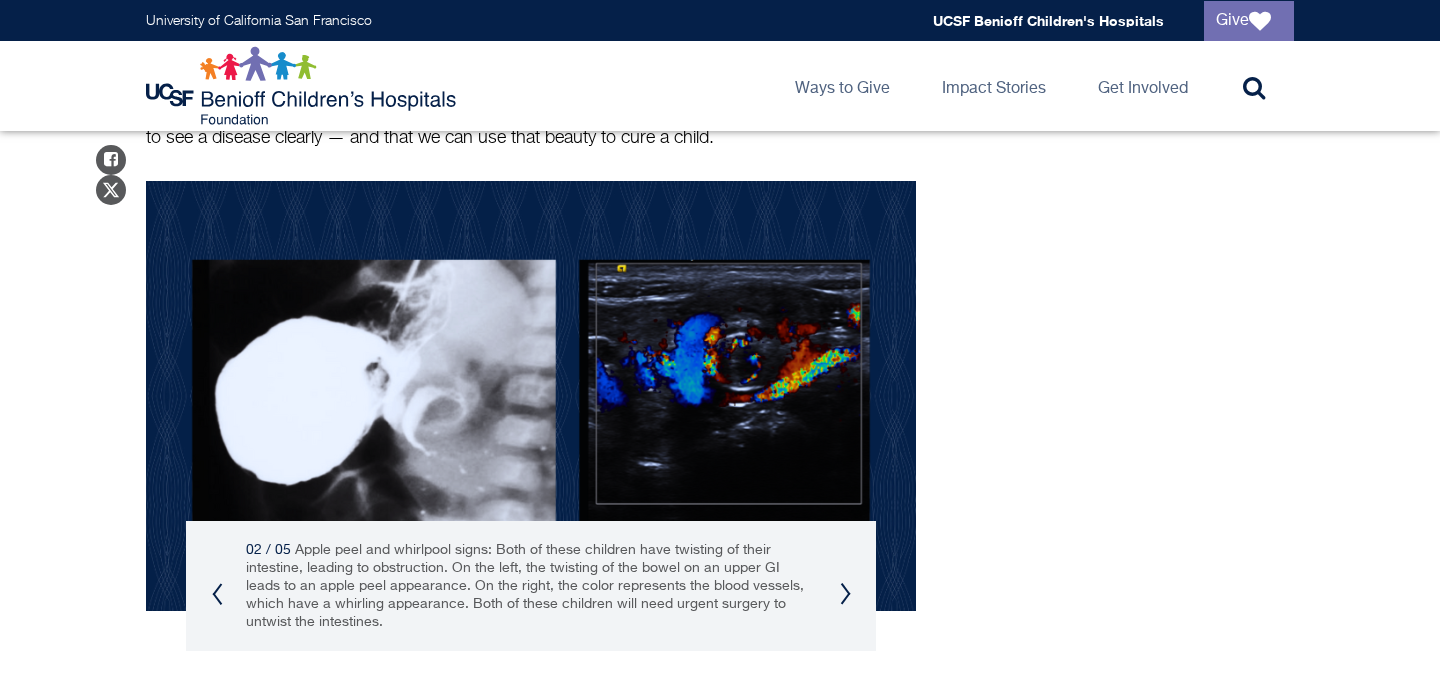 click on "Previous" at bounding box center [217, 594] 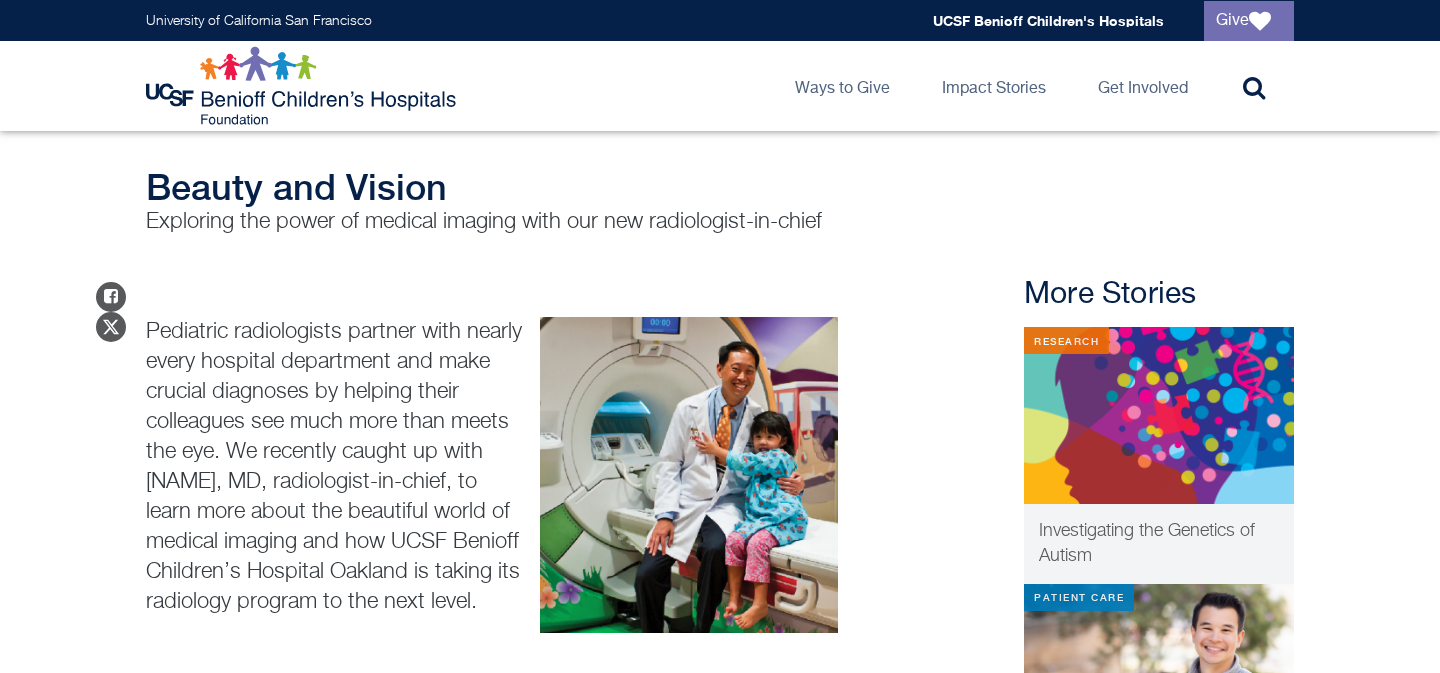 scroll, scrollTop: 0, scrollLeft: 0, axis: both 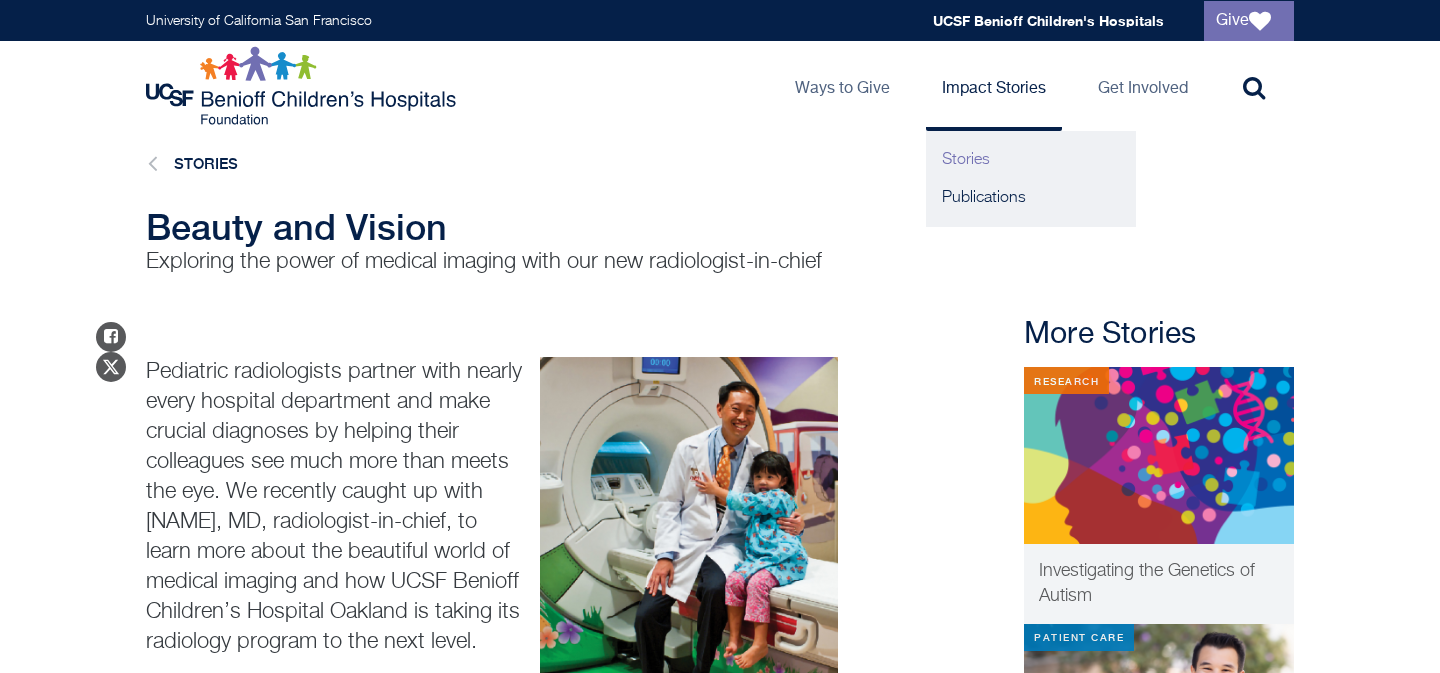 click on "Stories" at bounding box center (1031, 160) 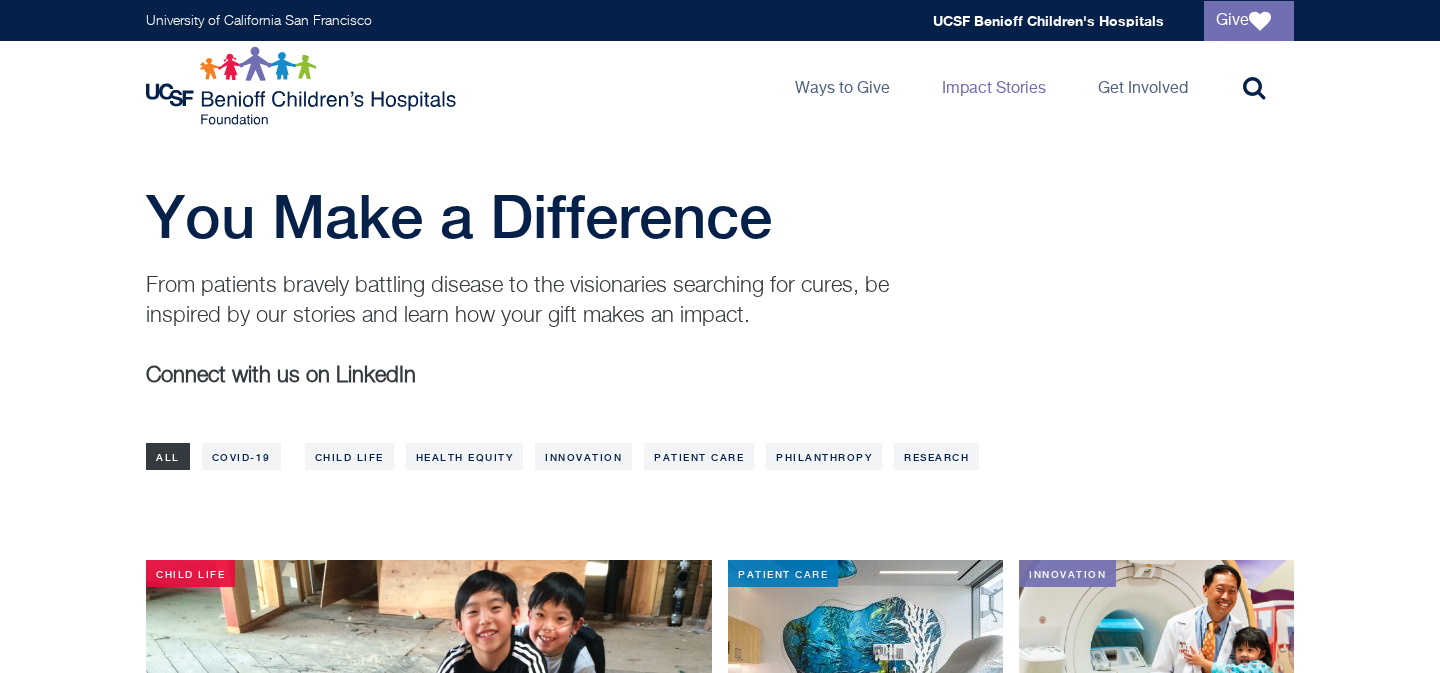 scroll, scrollTop: 0, scrollLeft: 0, axis: both 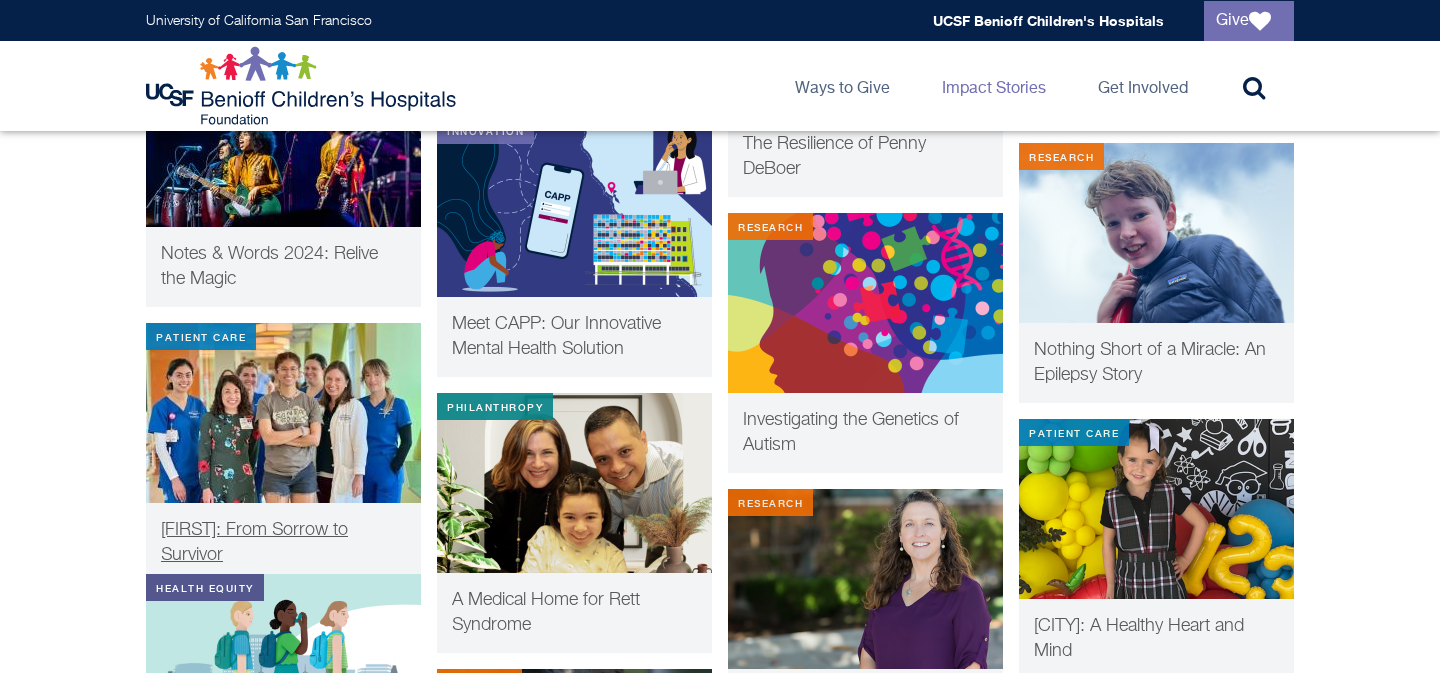 click at bounding box center [283, 413] 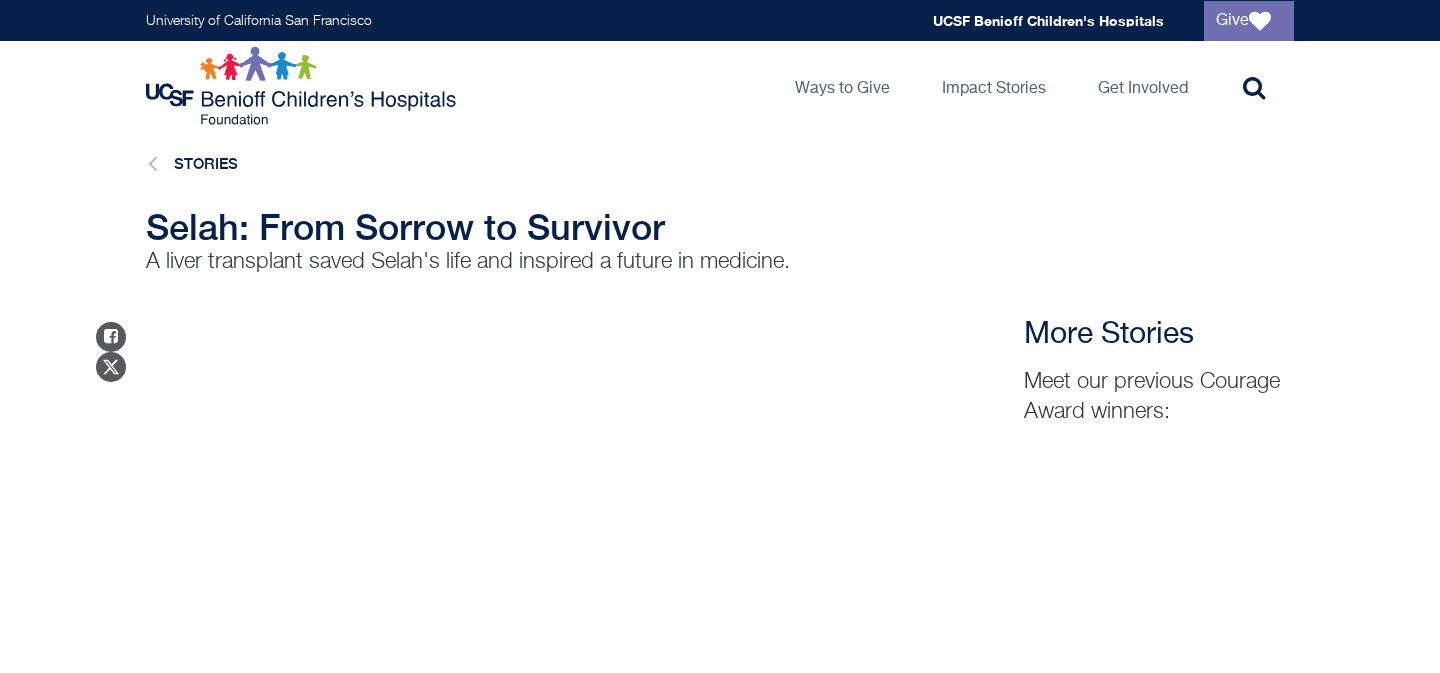 scroll, scrollTop: 0, scrollLeft: 0, axis: both 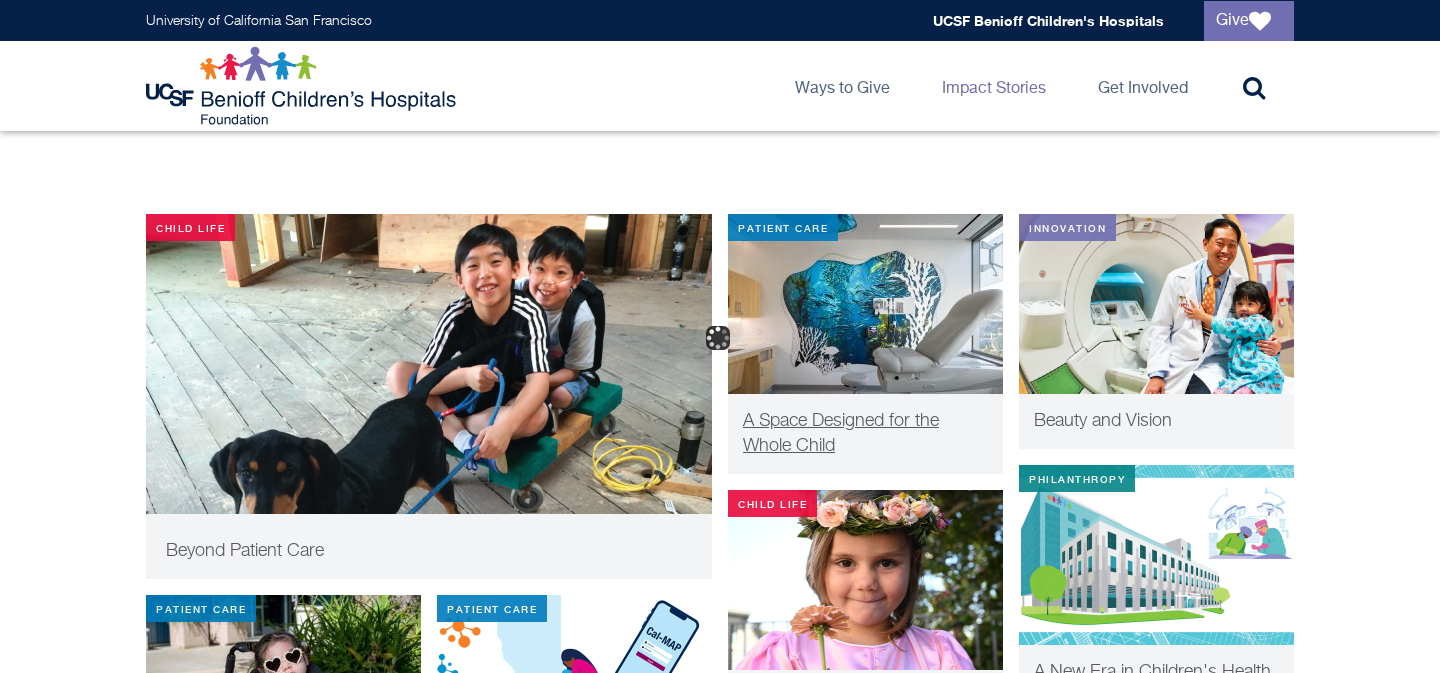 click at bounding box center [865, 304] 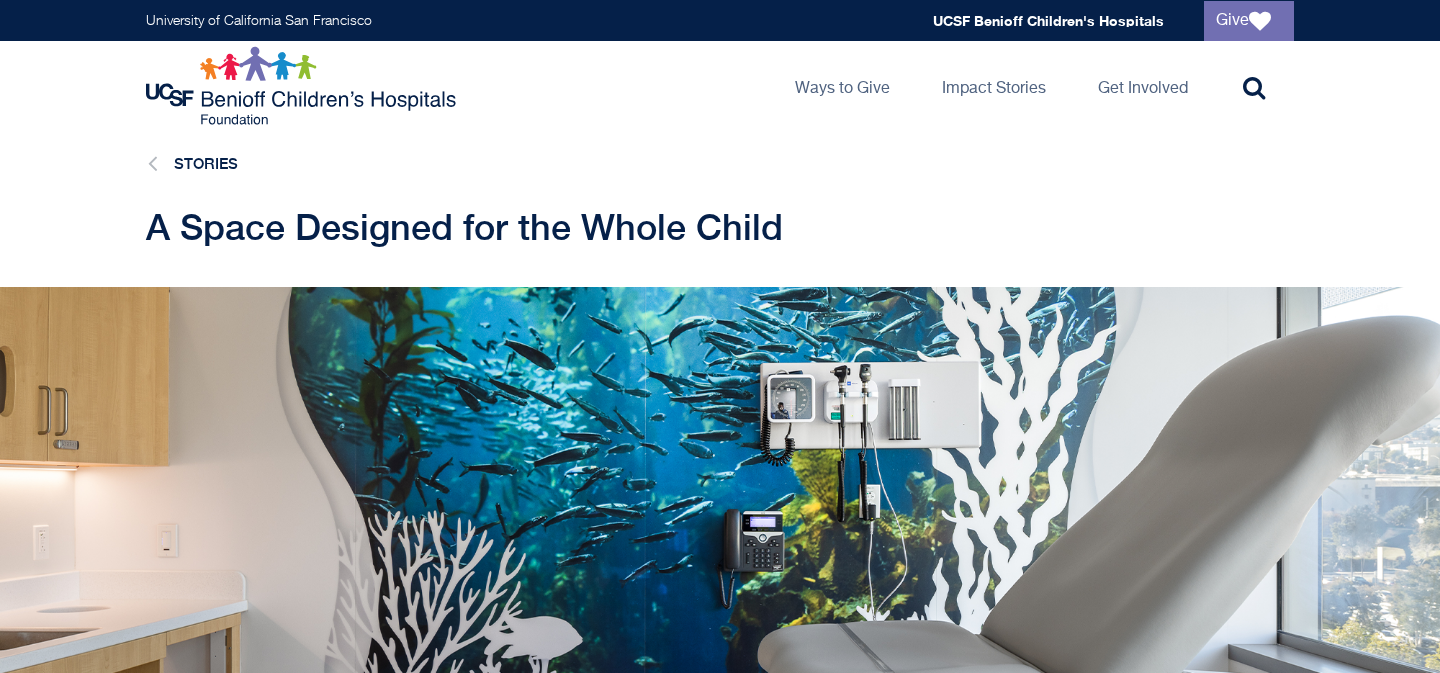 scroll, scrollTop: 0, scrollLeft: 0, axis: both 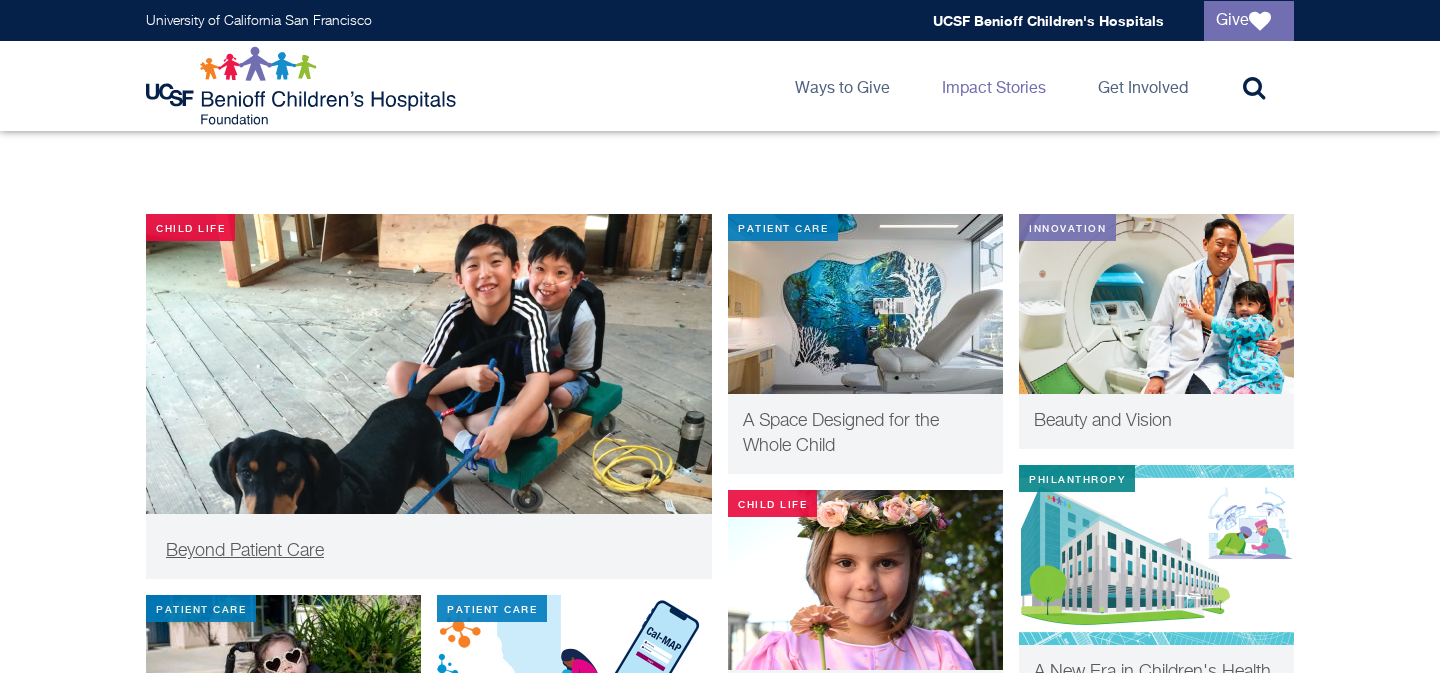 click at bounding box center [429, 394] 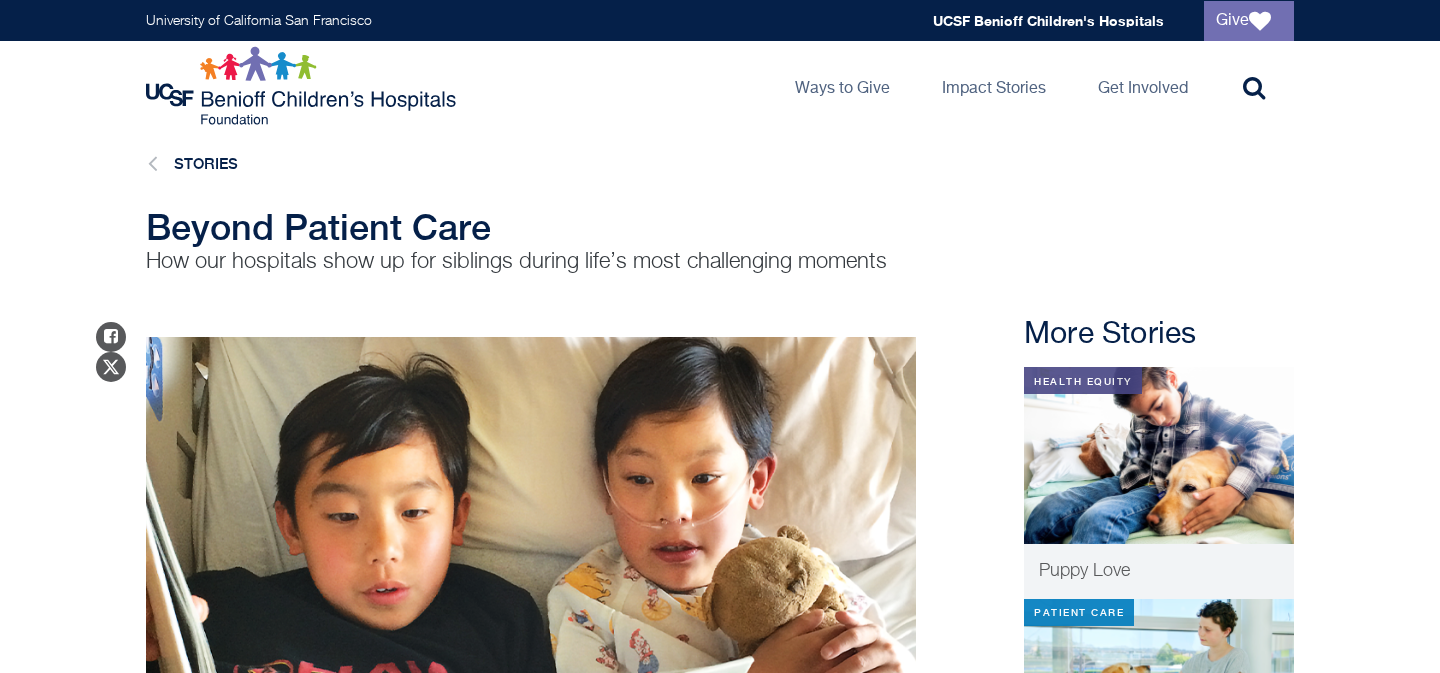 scroll, scrollTop: 0, scrollLeft: 0, axis: both 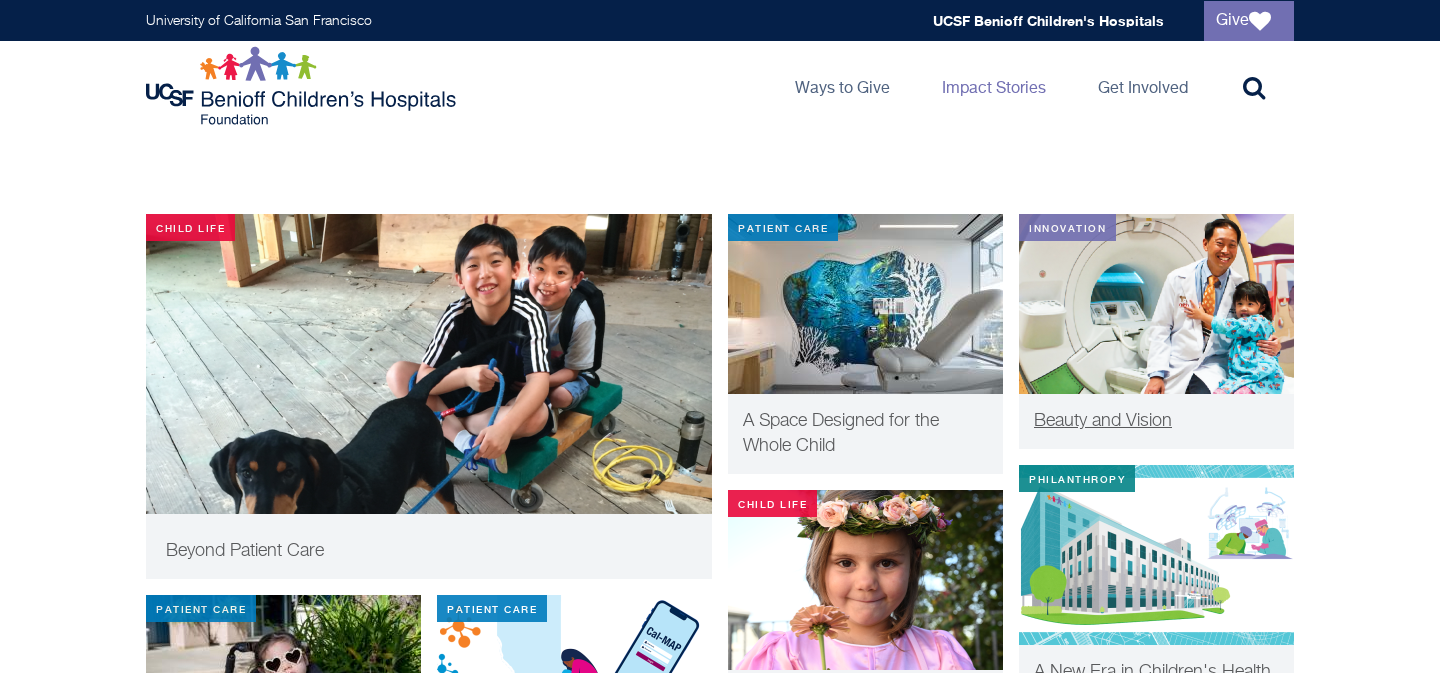 click at bounding box center (1156, 304) 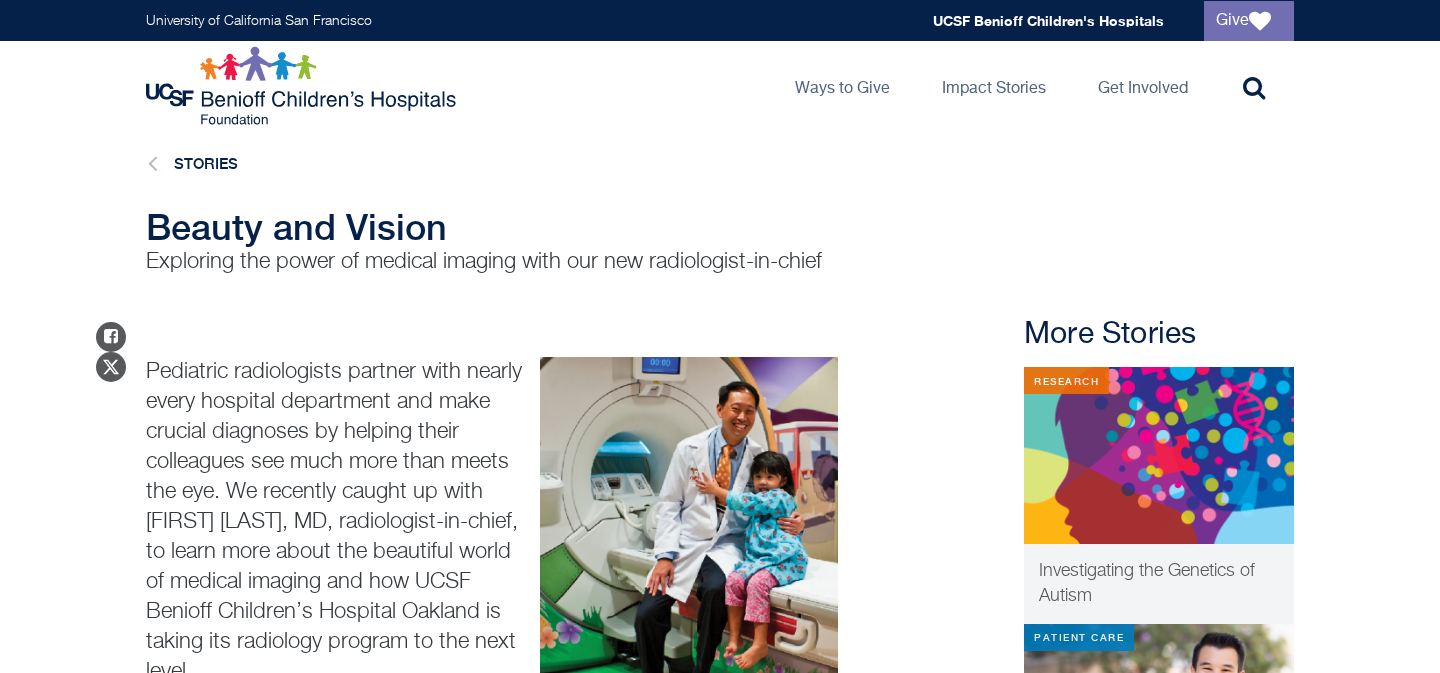 scroll, scrollTop: 0, scrollLeft: 0, axis: both 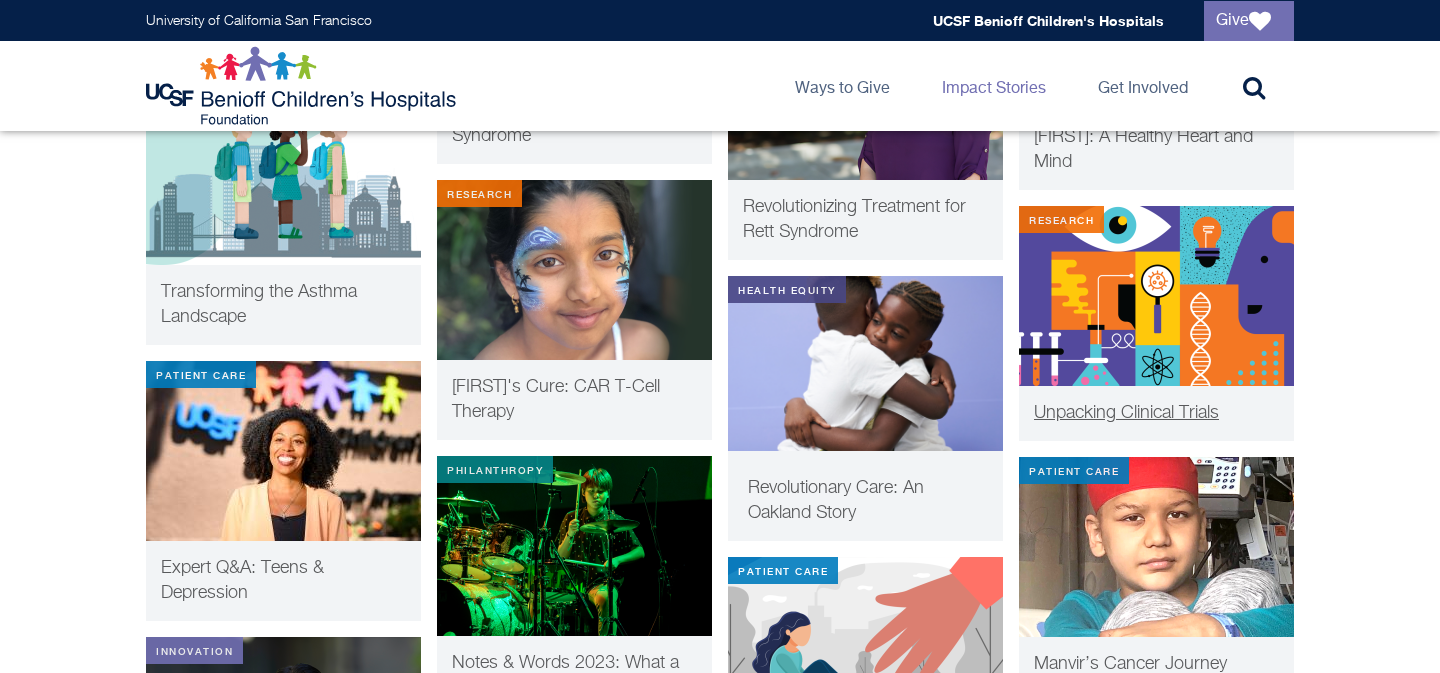 click on "Unpacking Clinical Trials" at bounding box center (1126, 413) 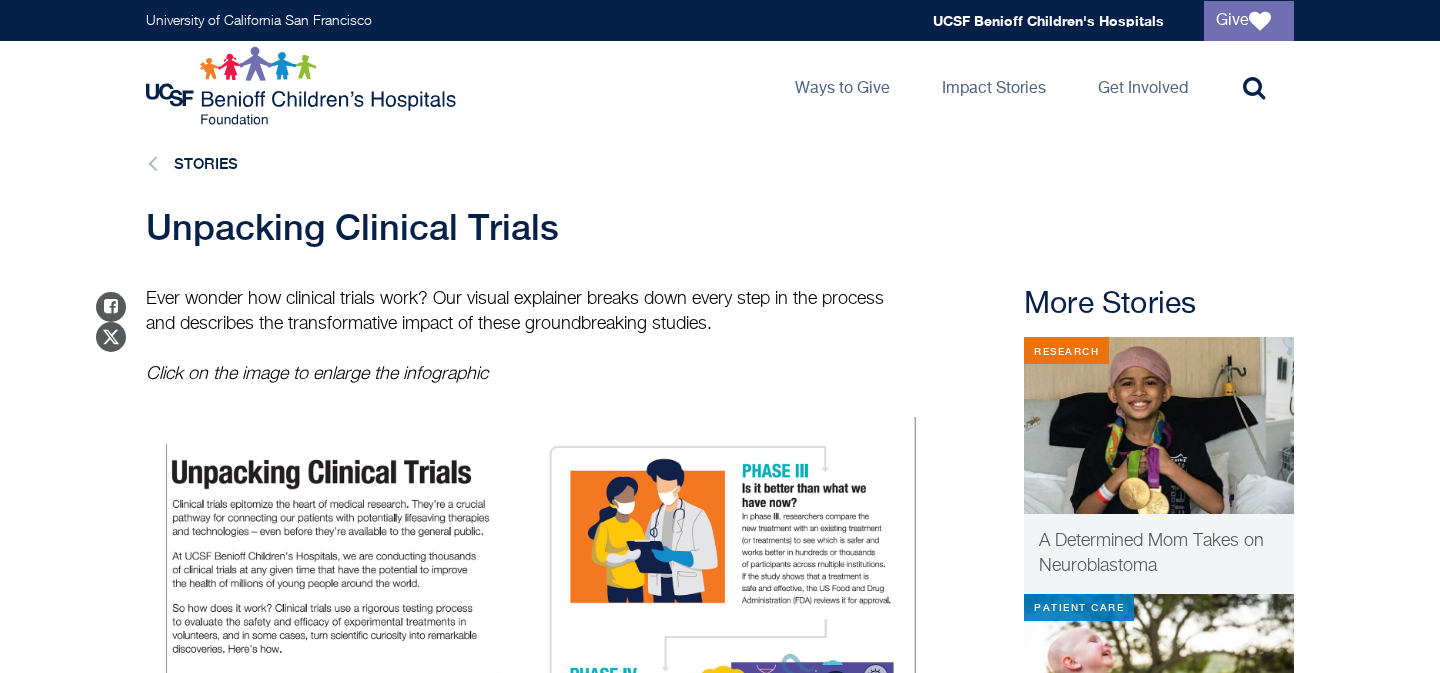 scroll, scrollTop: 0, scrollLeft: 0, axis: both 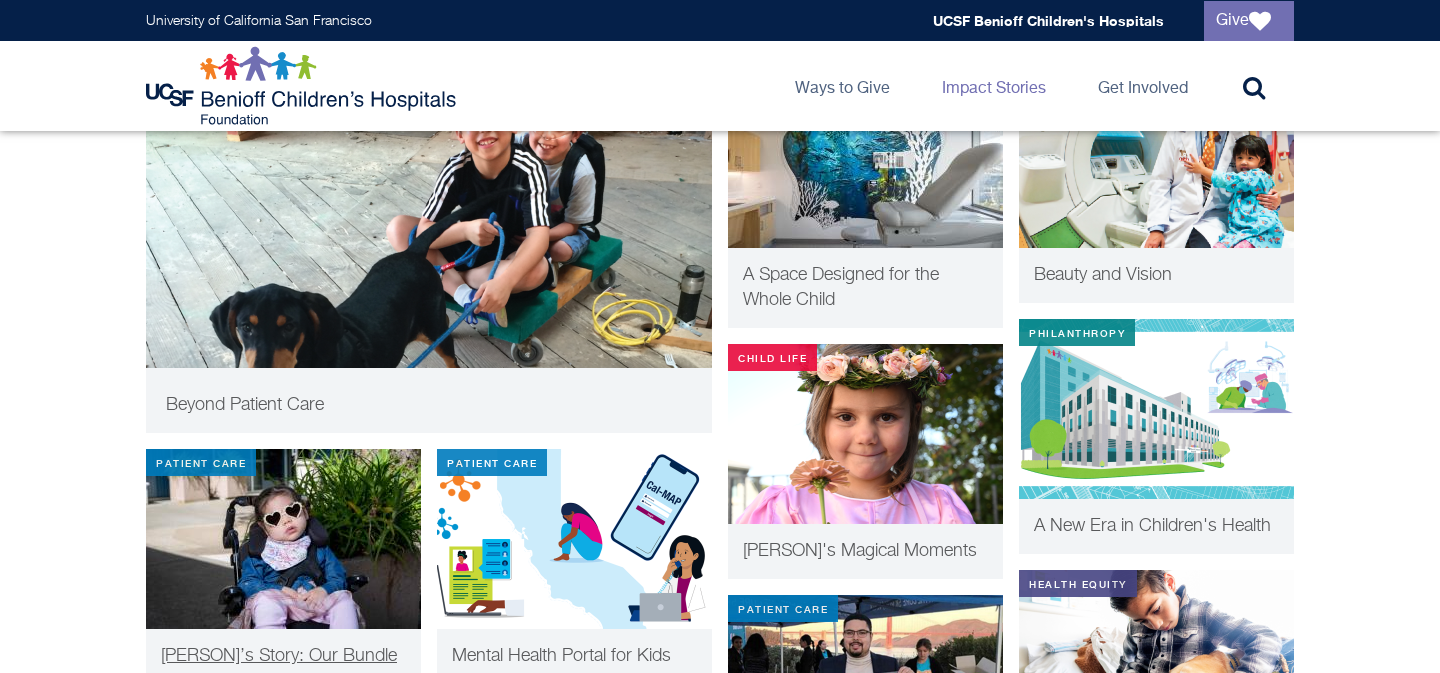 click at bounding box center (283, 539) 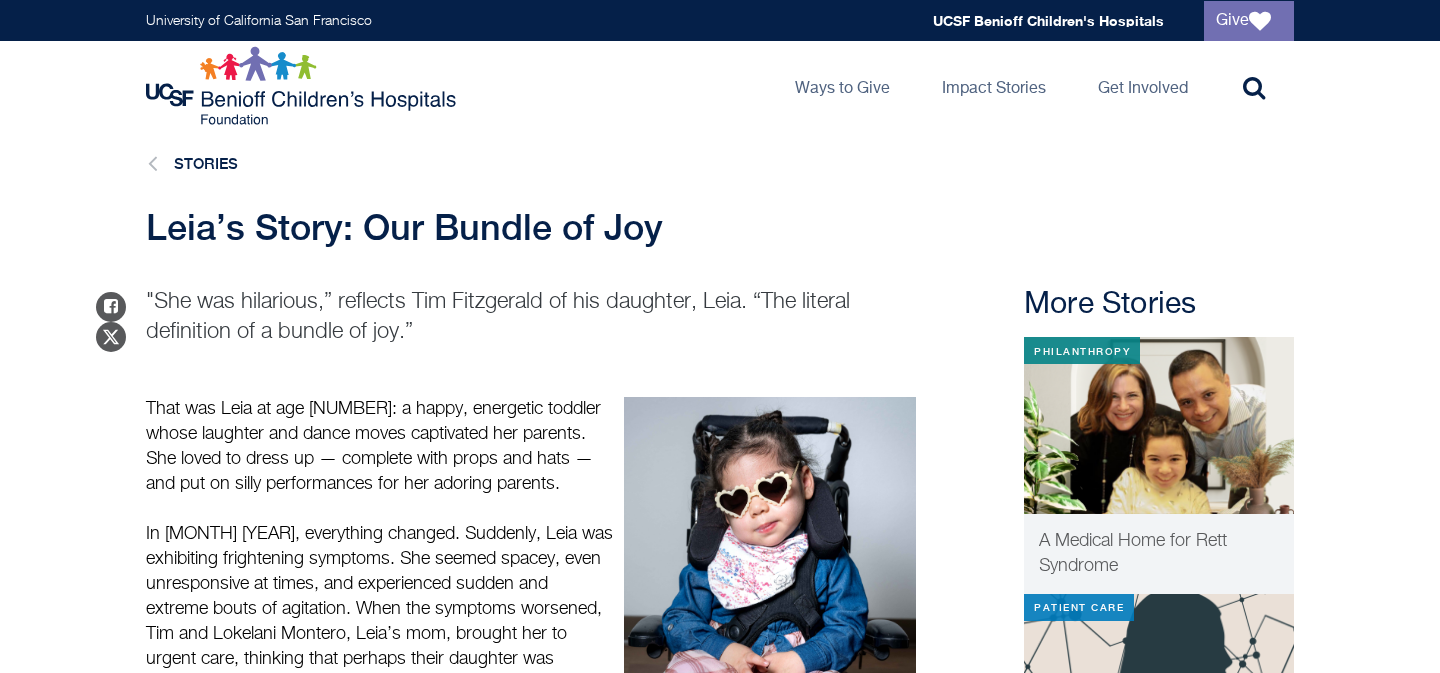 scroll, scrollTop: 0, scrollLeft: 0, axis: both 